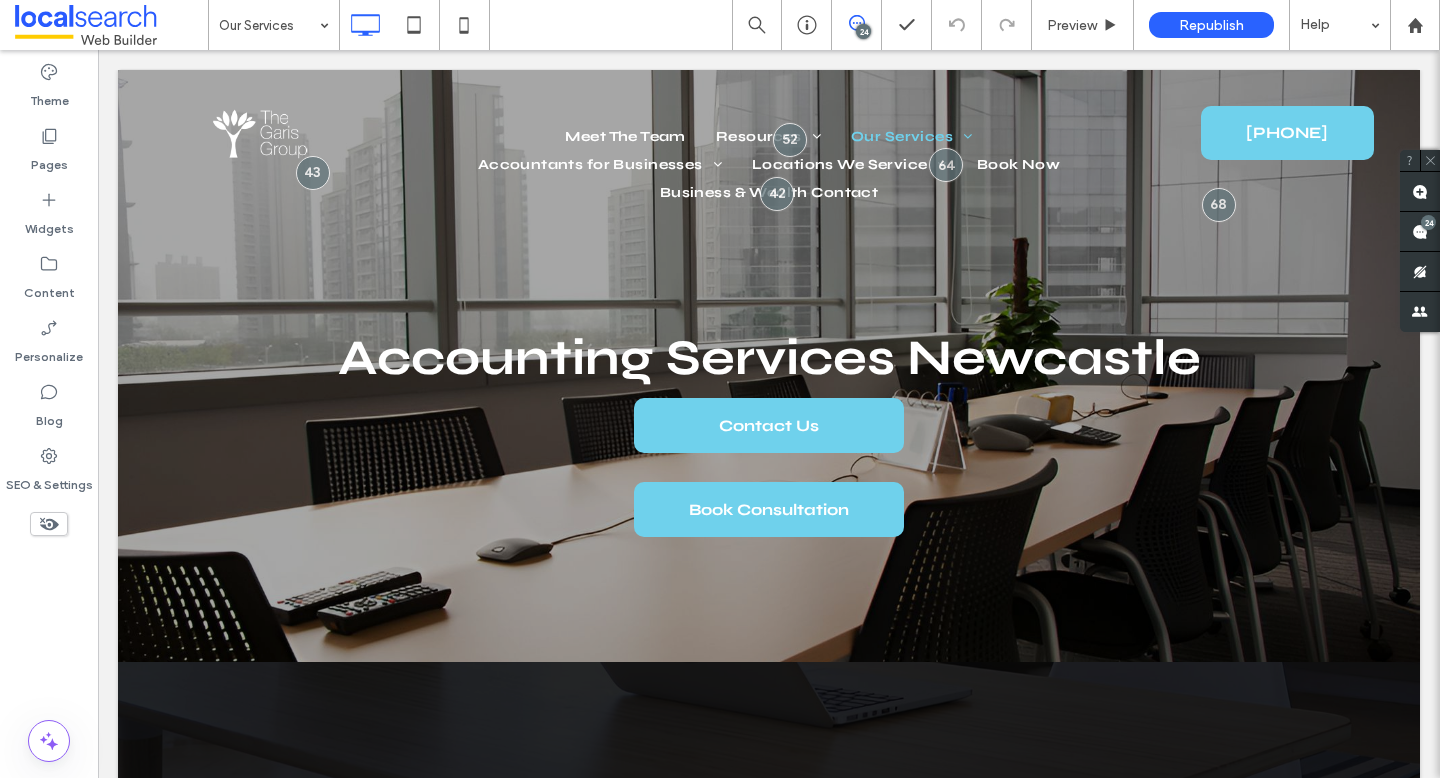 scroll, scrollTop: 0, scrollLeft: 0, axis: both 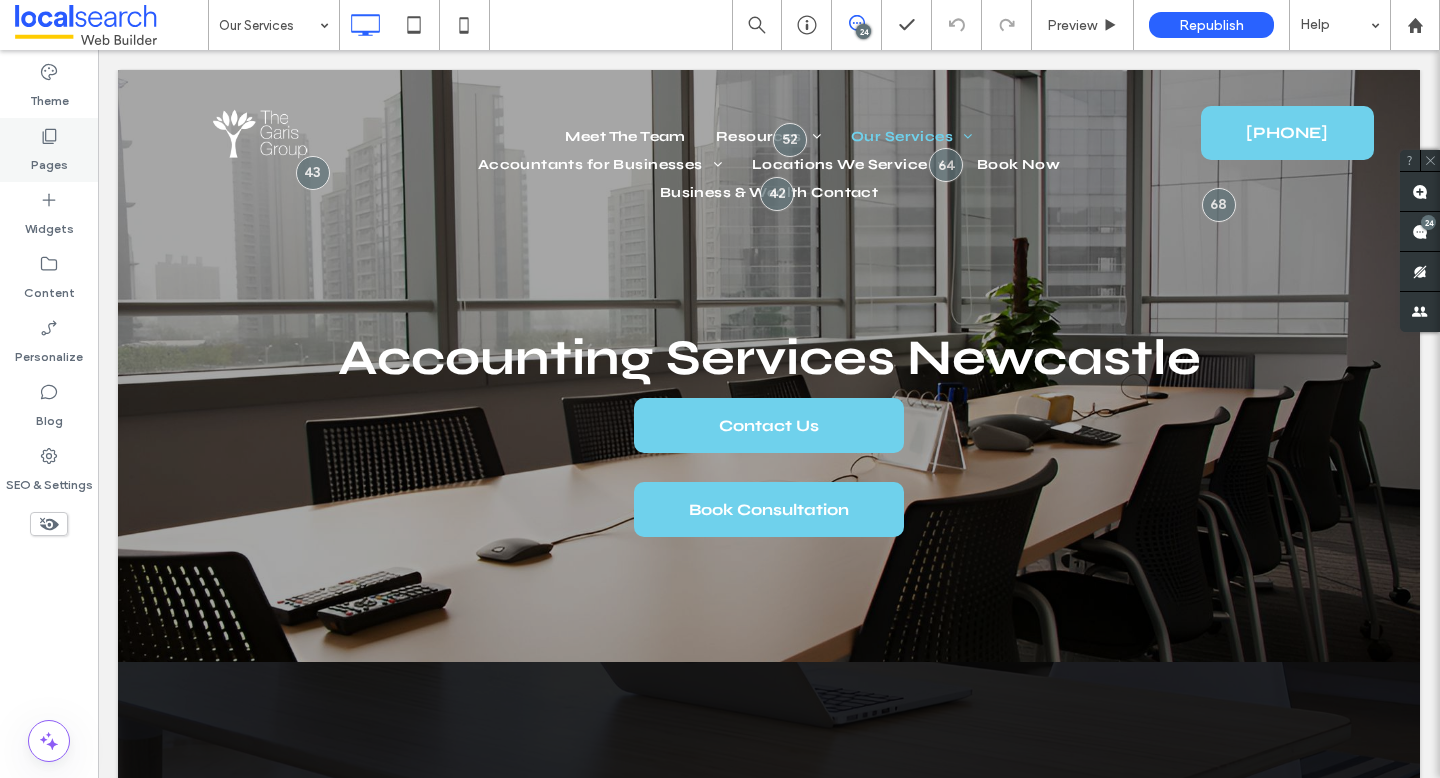 click on "Pages" at bounding box center (49, 150) 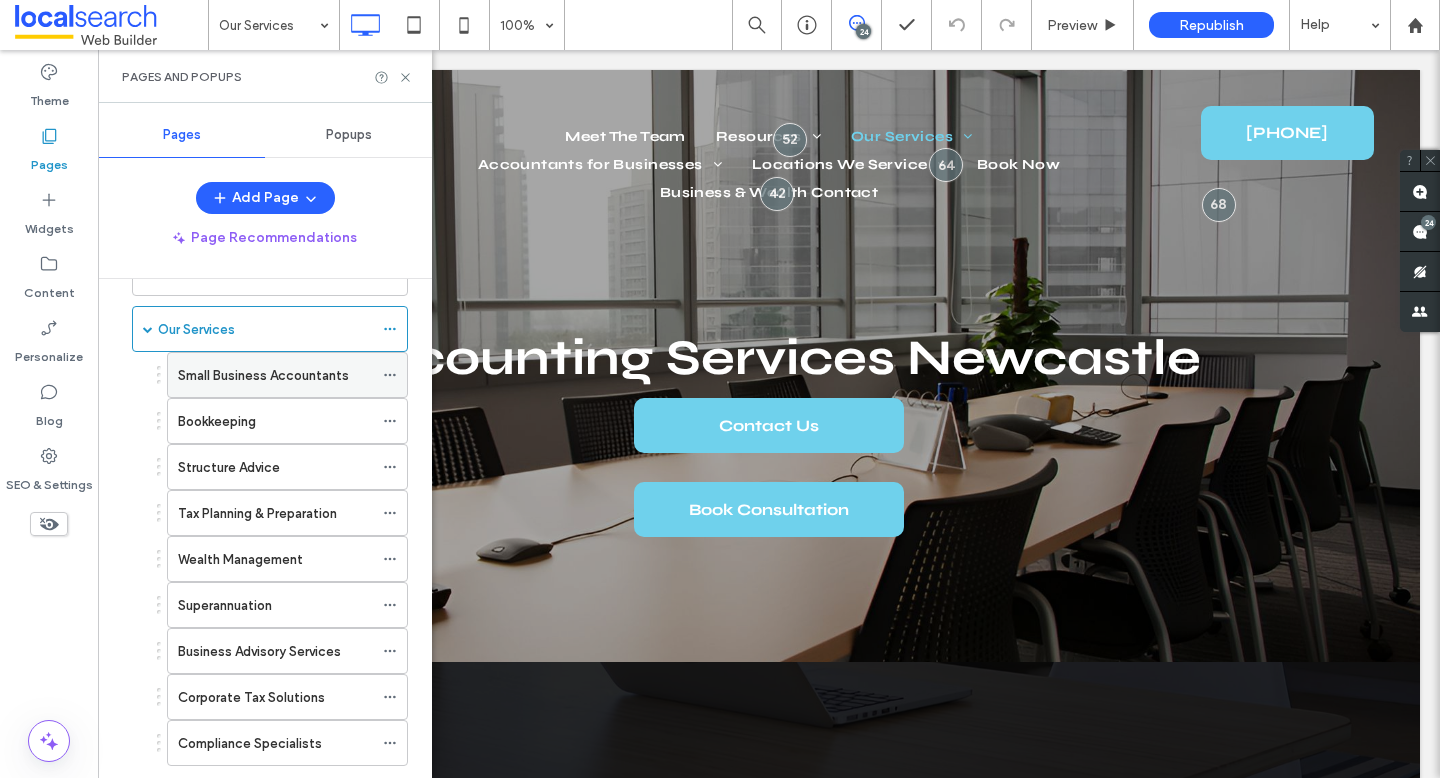 scroll, scrollTop: 172, scrollLeft: 0, axis: vertical 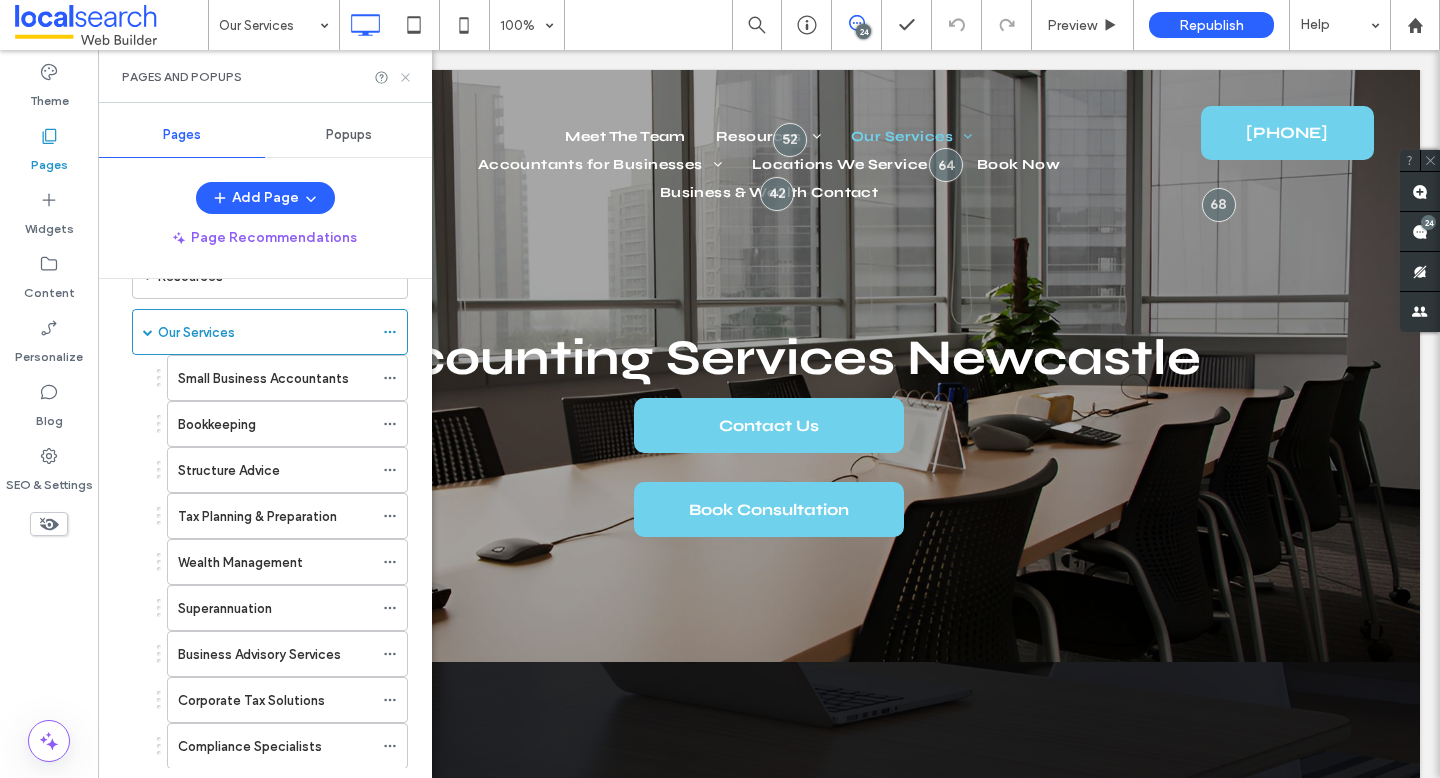 click 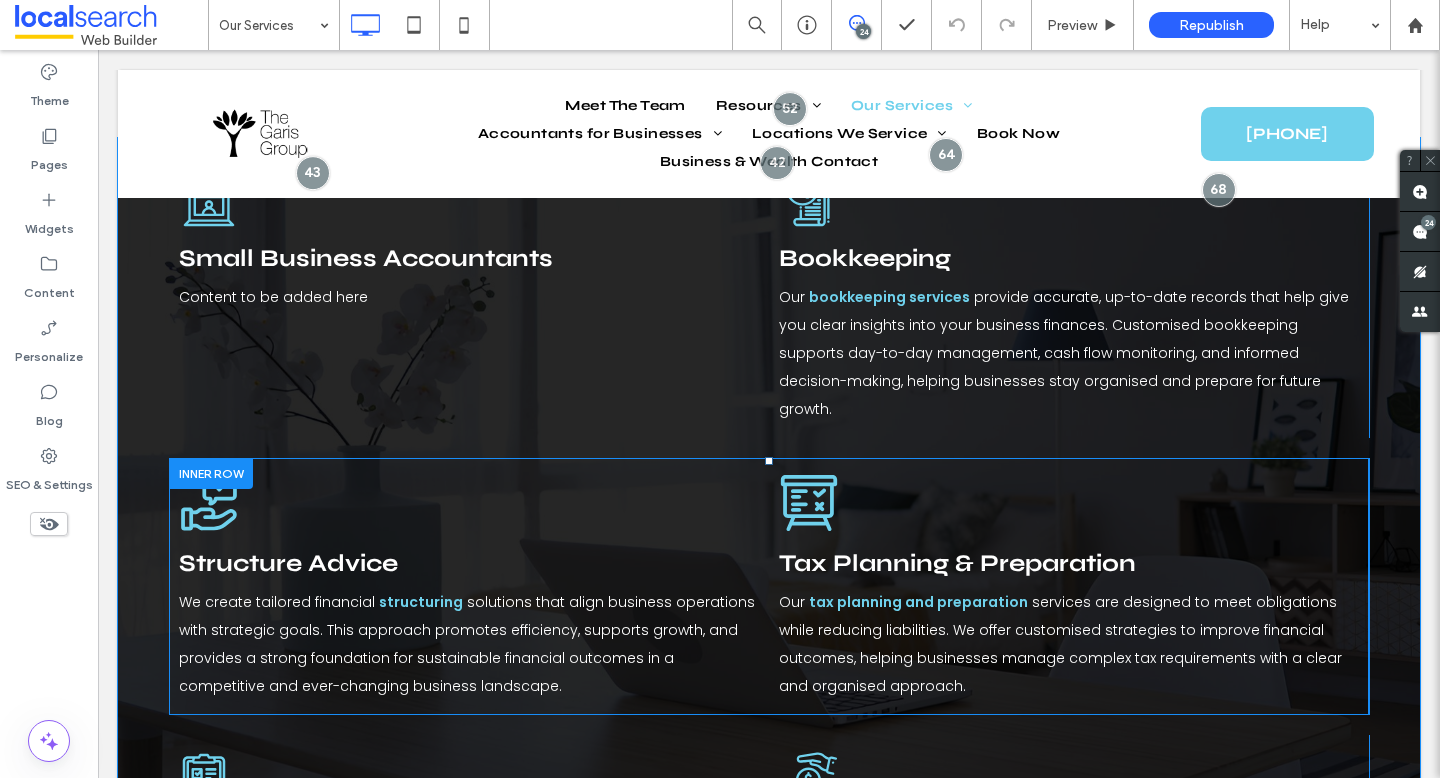 scroll, scrollTop: 663, scrollLeft: 0, axis: vertical 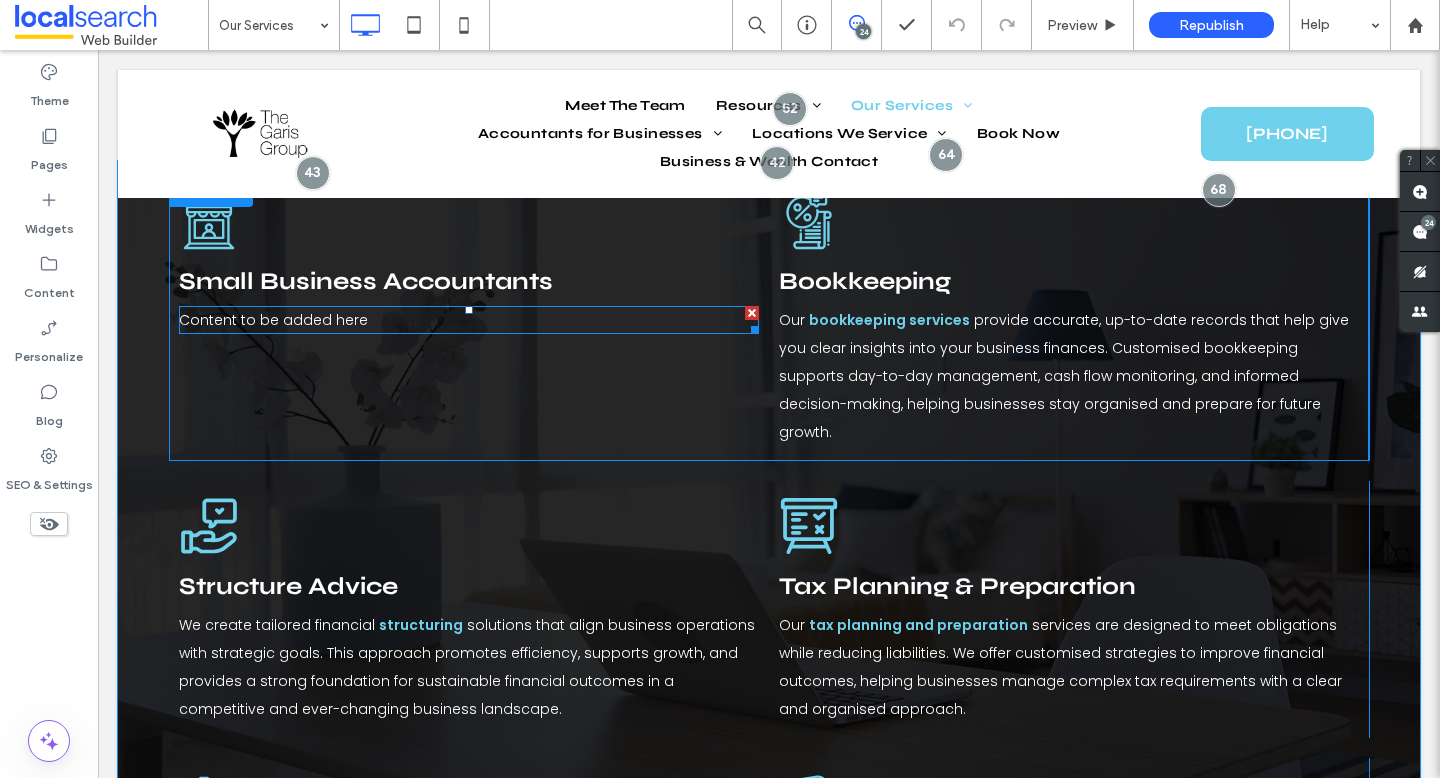 click on "Content to be added here" at bounding box center (273, 320) 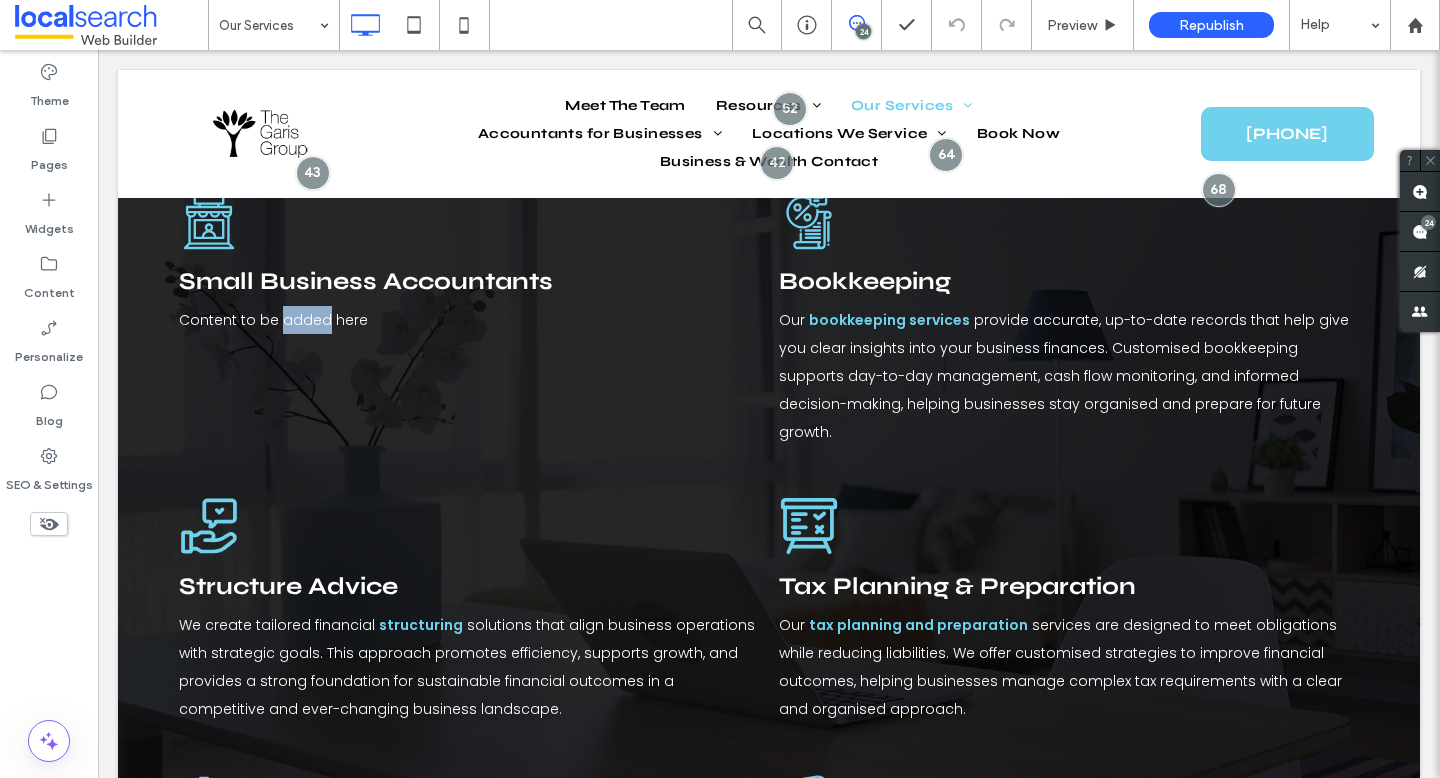 click on "Content to be added here" at bounding box center (273, 320) 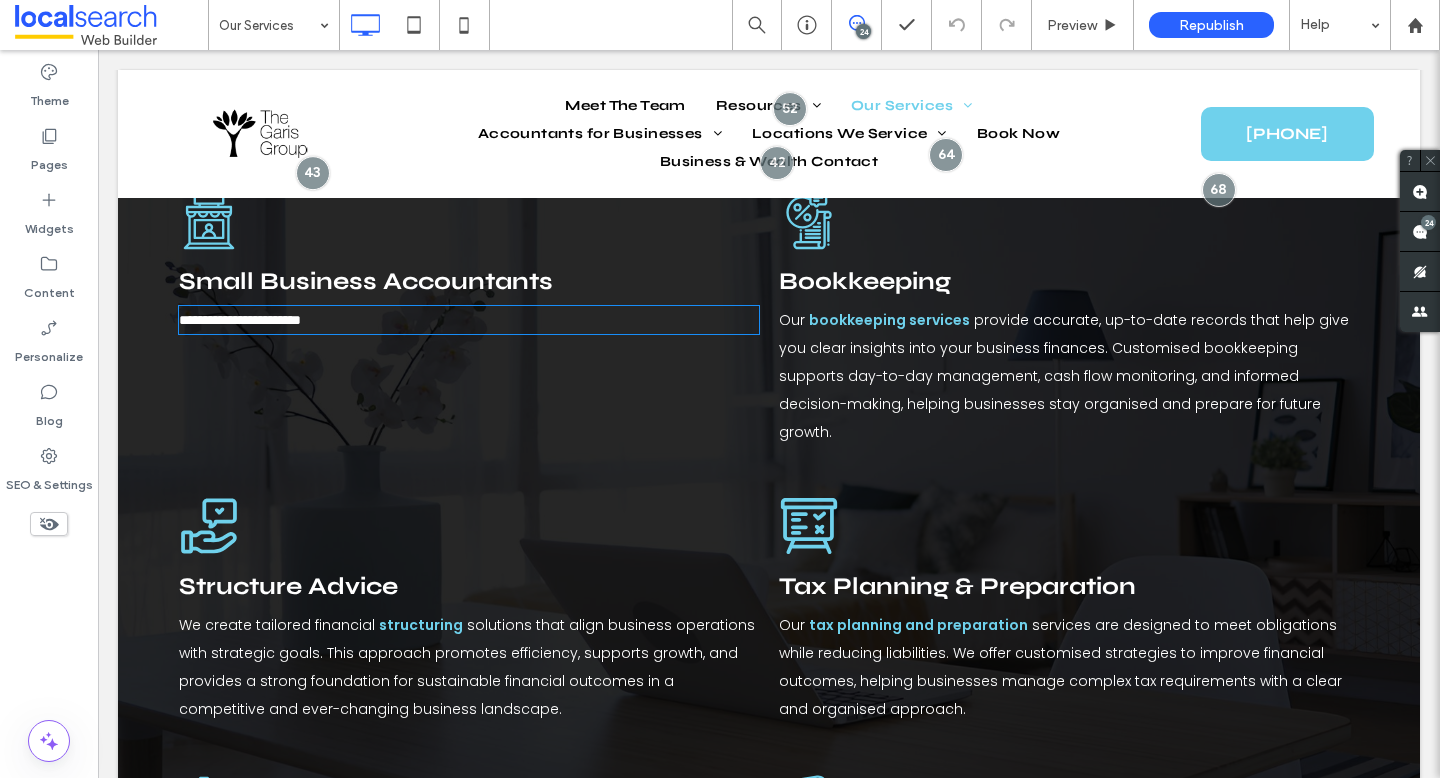 type on "*******" 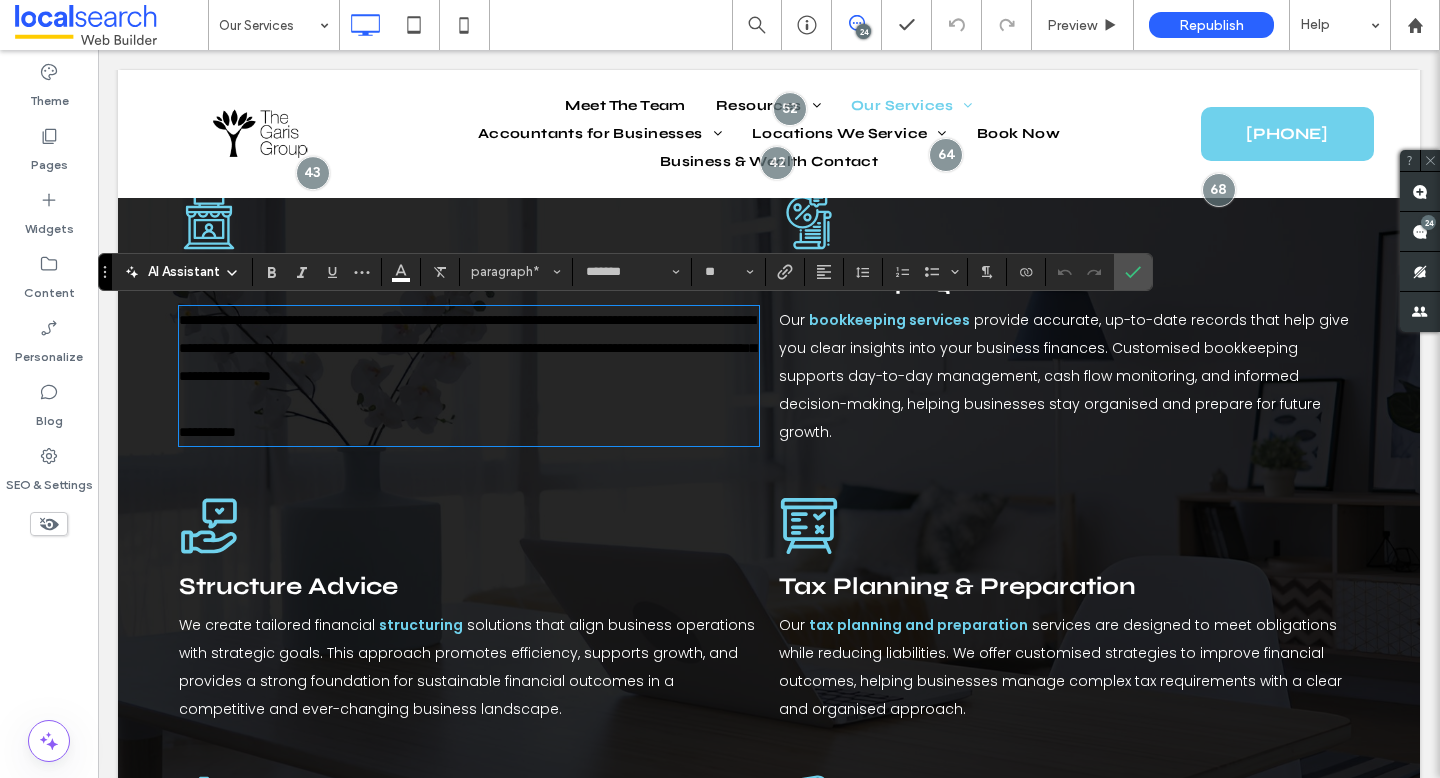 scroll, scrollTop: 0, scrollLeft: 0, axis: both 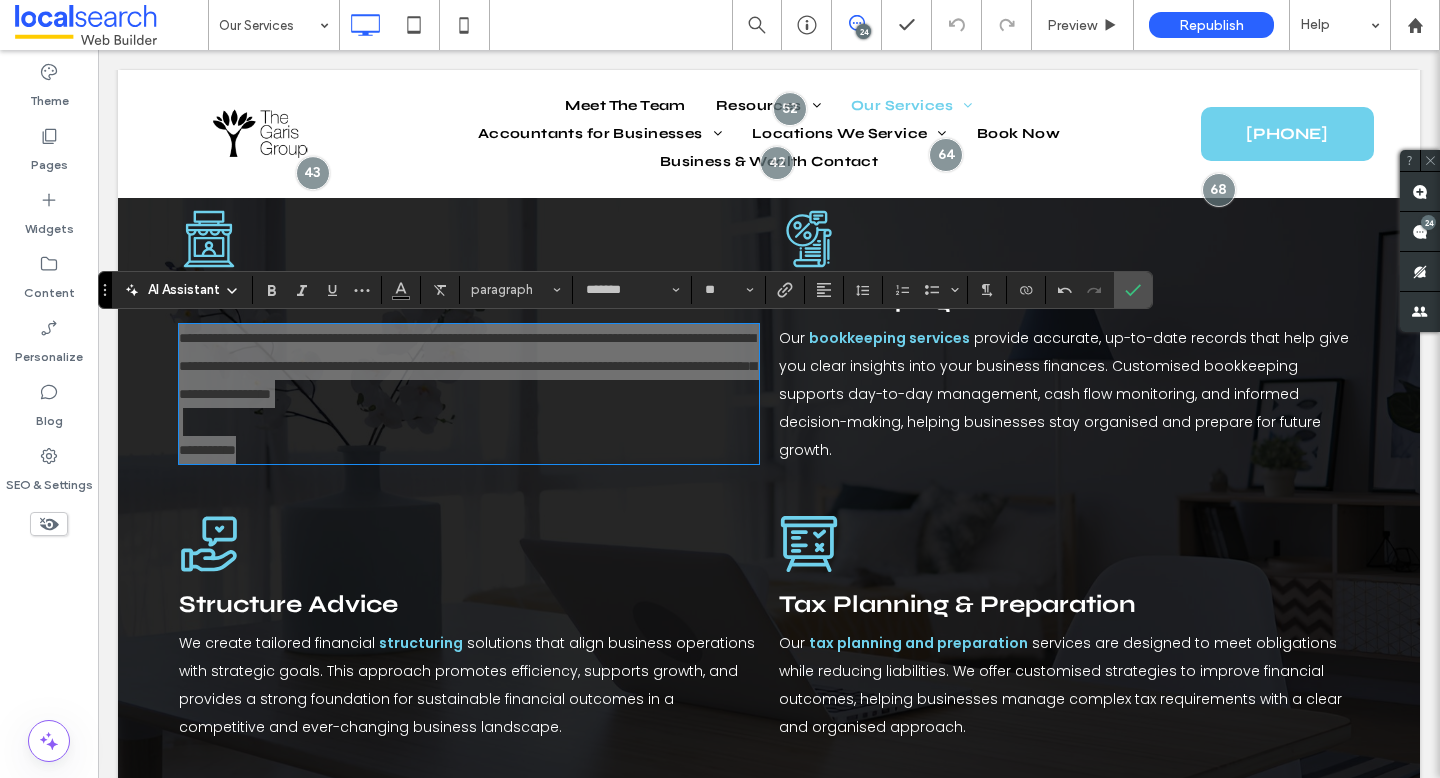 click at bounding box center (401, 290) 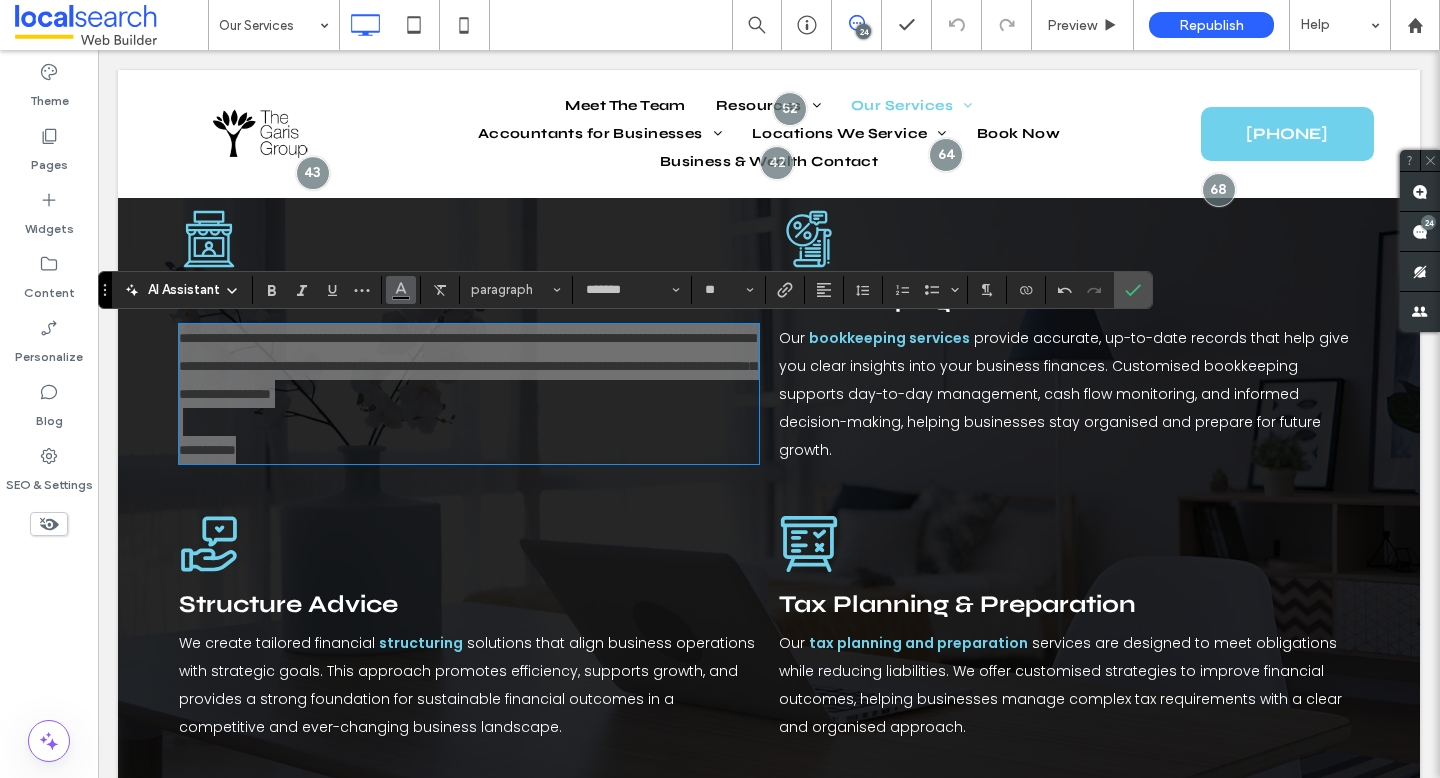 click at bounding box center [401, 290] 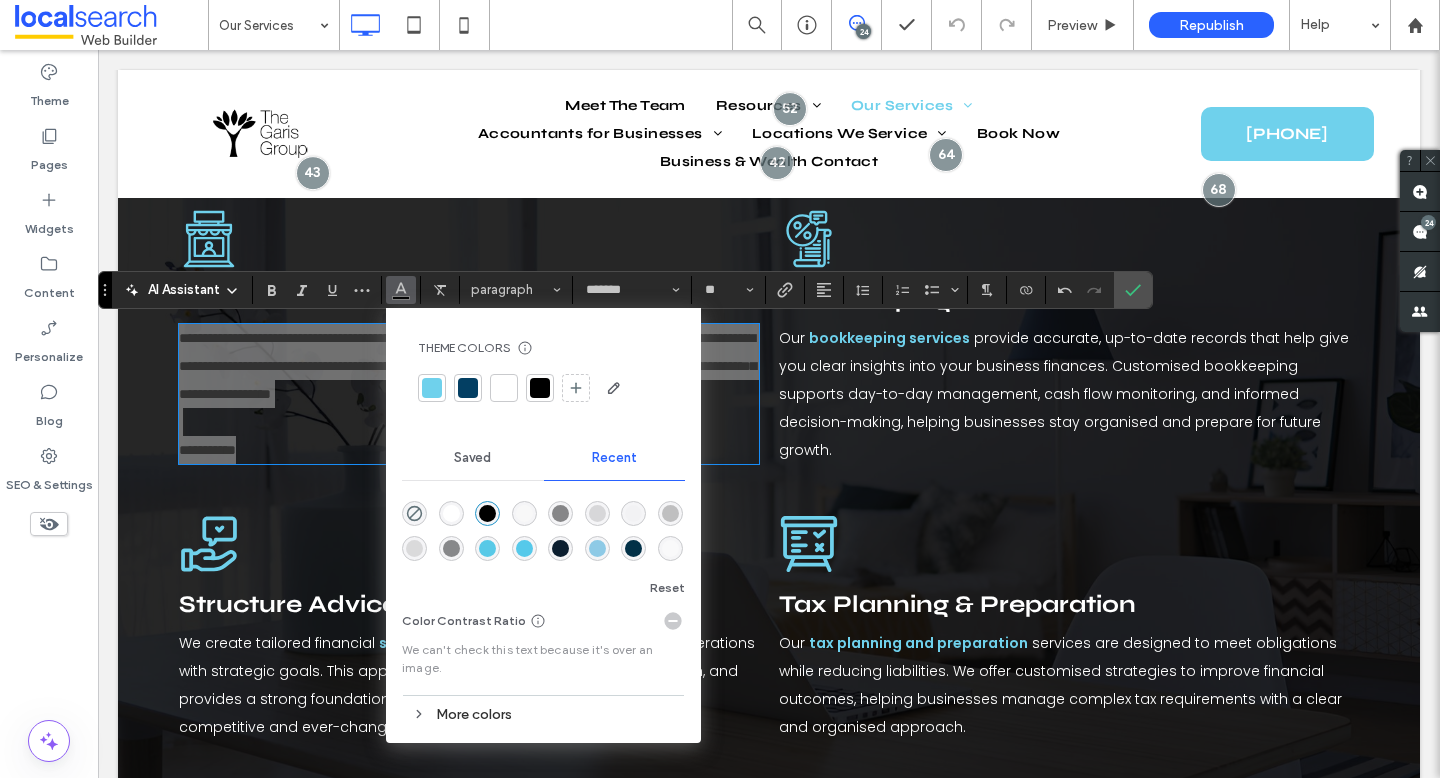 click at bounding box center (504, 388) 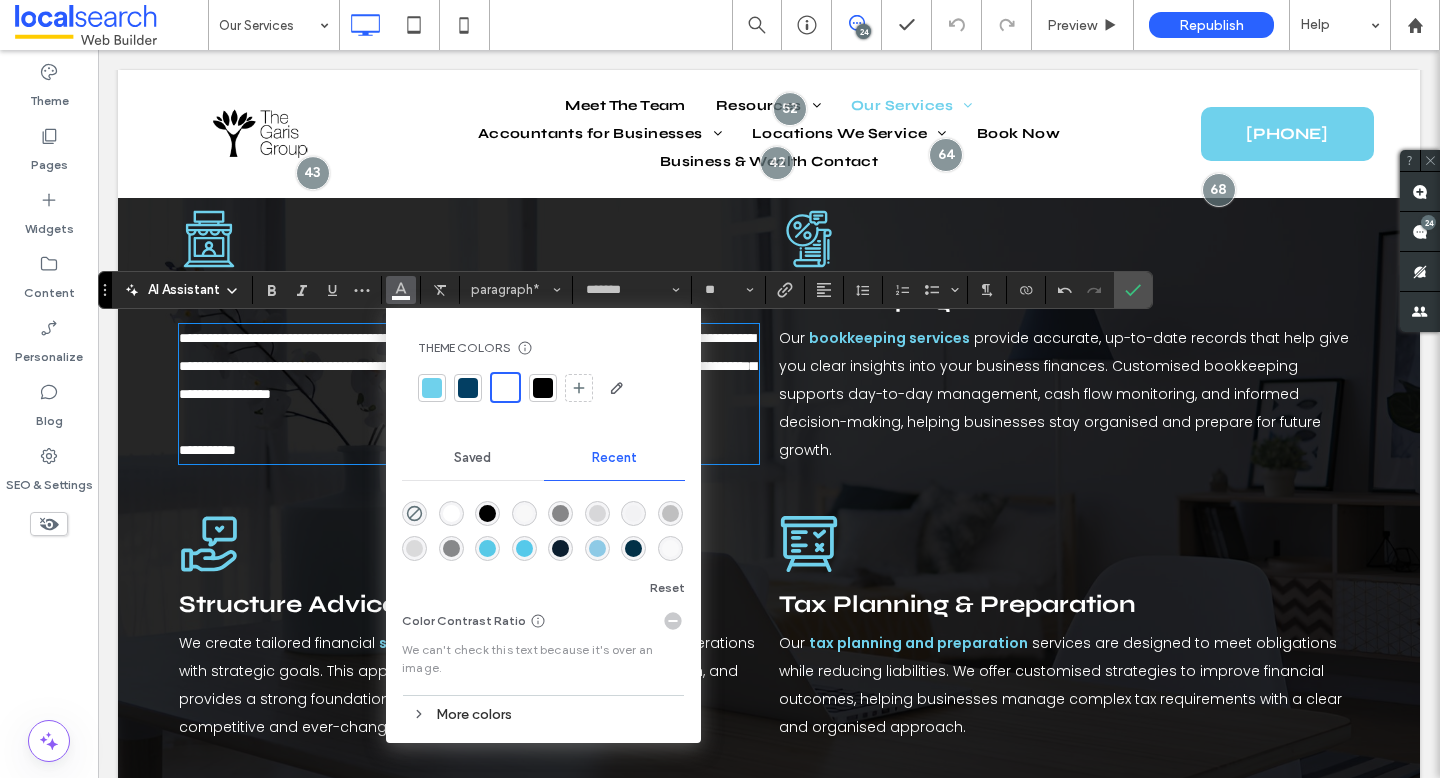 click on "**********" at bounding box center [469, 450] 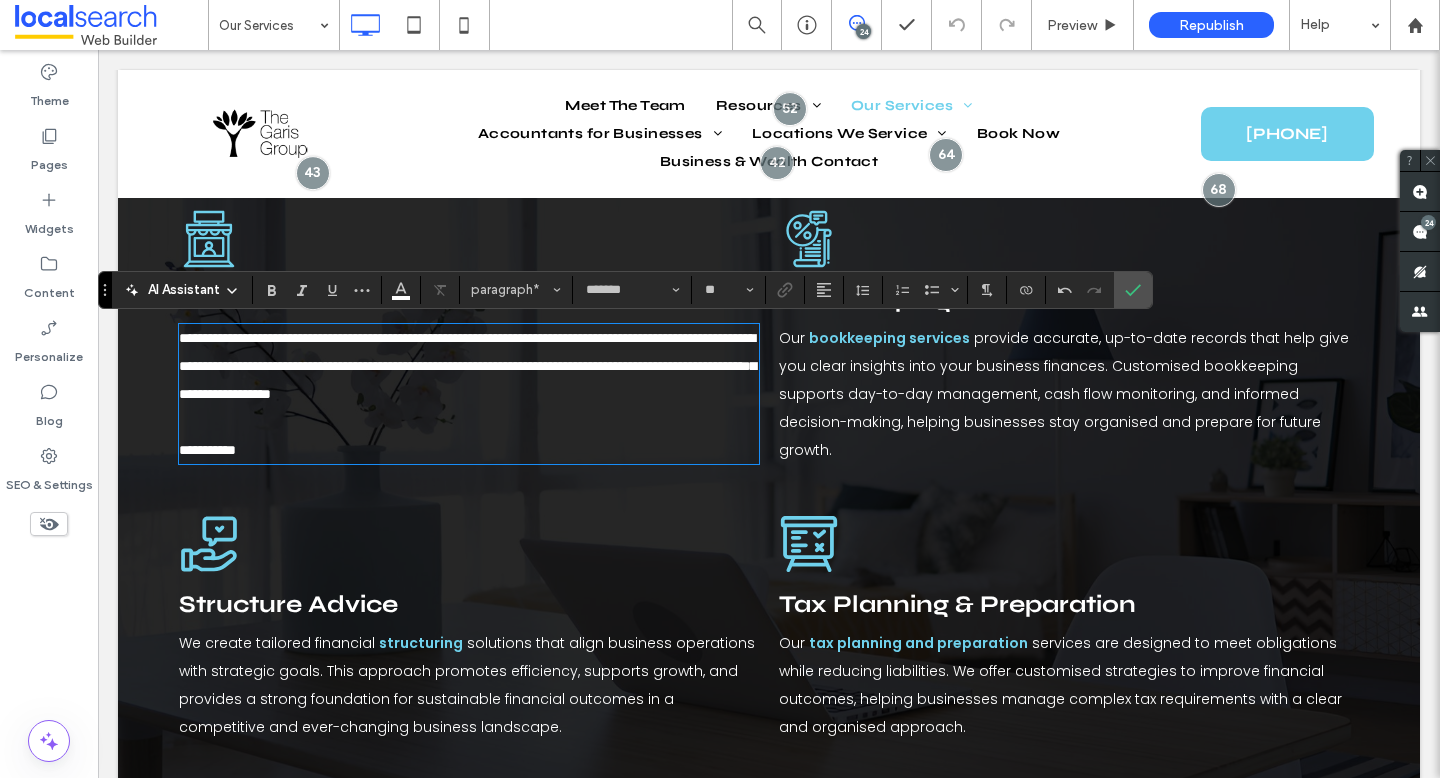 type 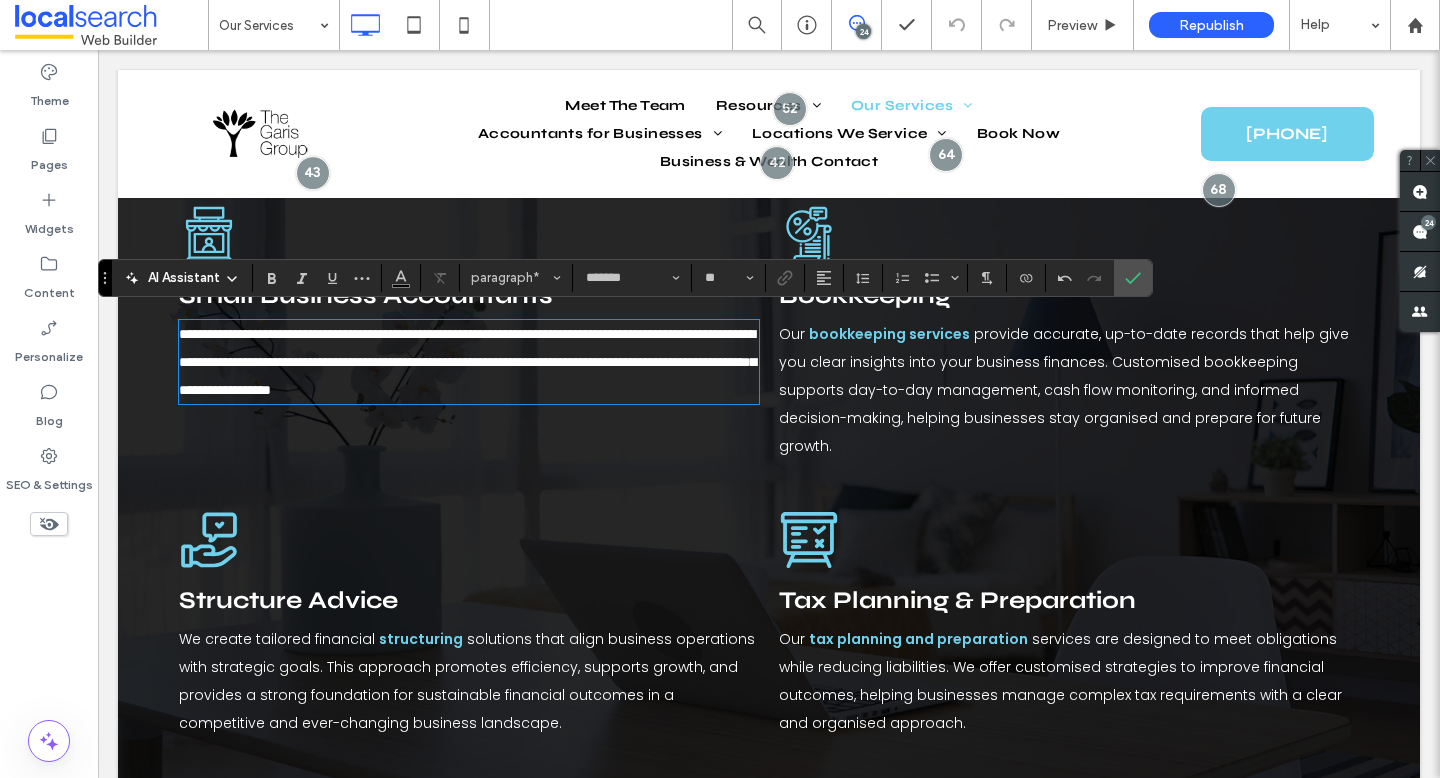 scroll, scrollTop: 609, scrollLeft: 0, axis: vertical 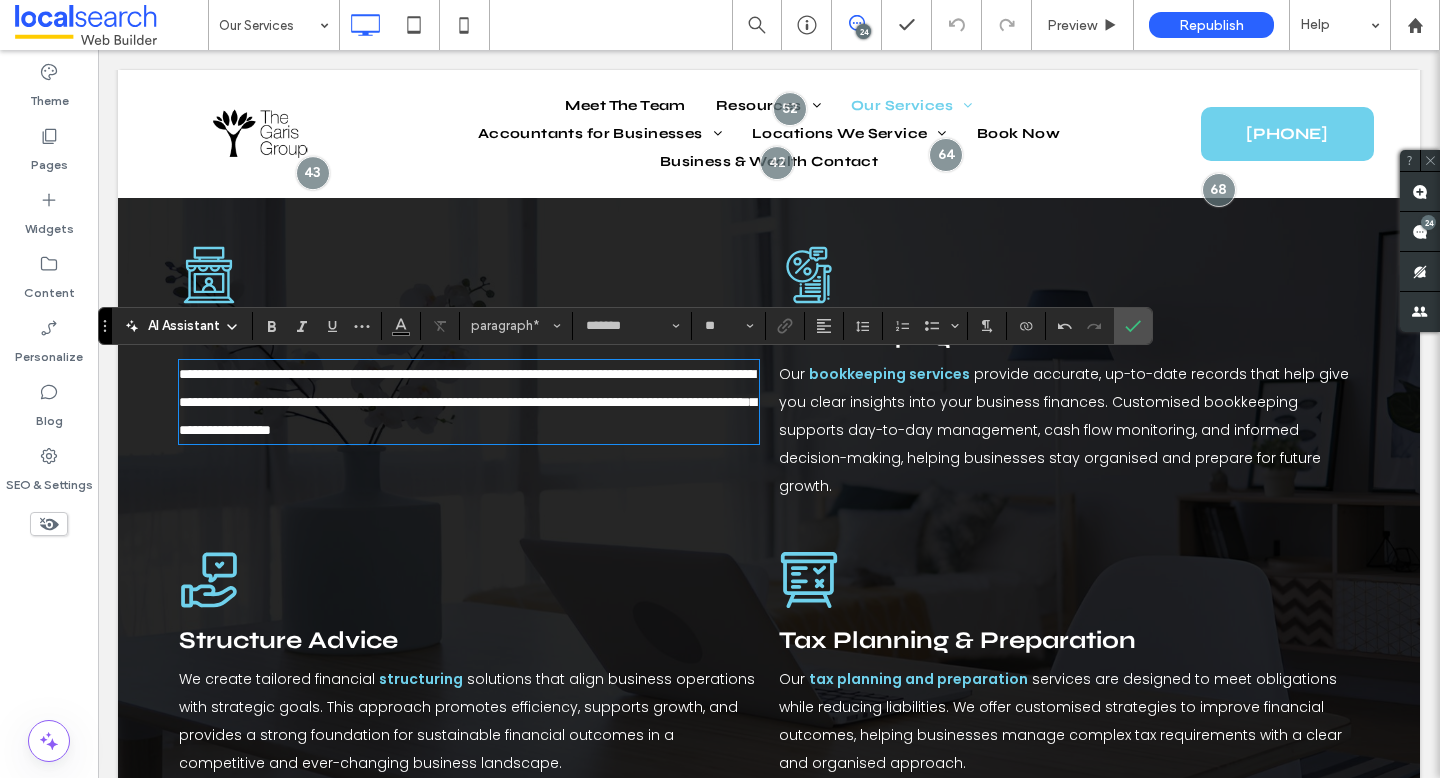 click on "**********" at bounding box center [467, 402] 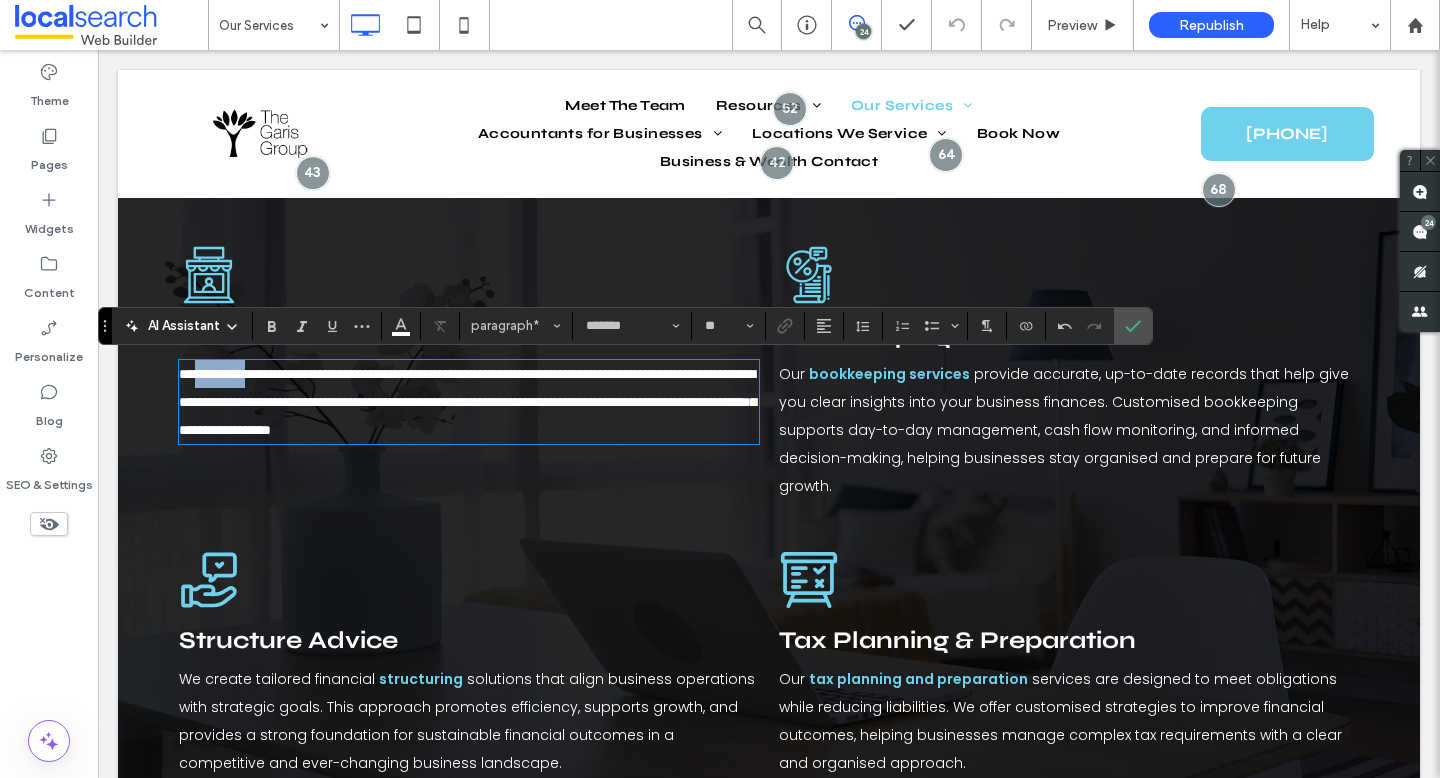 click on "**********" at bounding box center [467, 402] 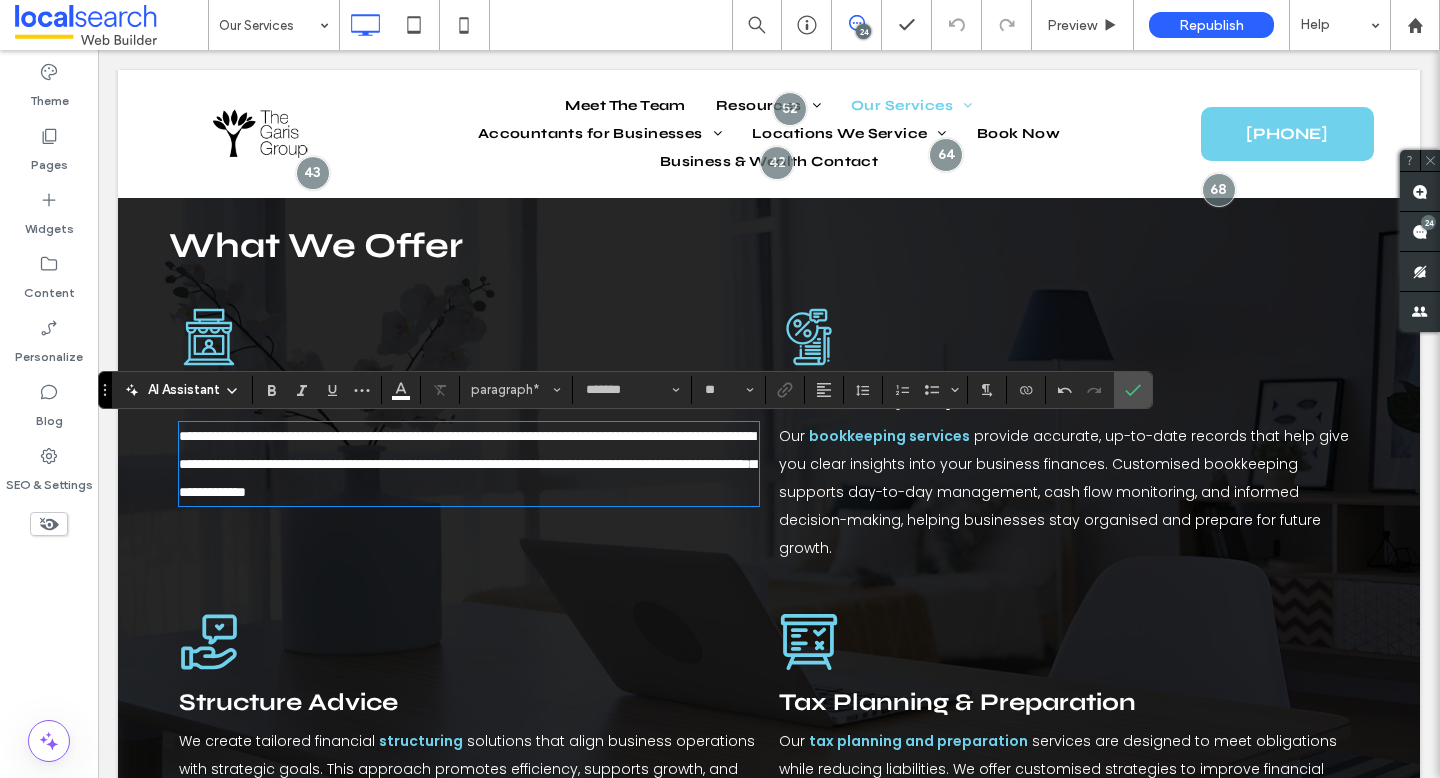scroll, scrollTop: 545, scrollLeft: 0, axis: vertical 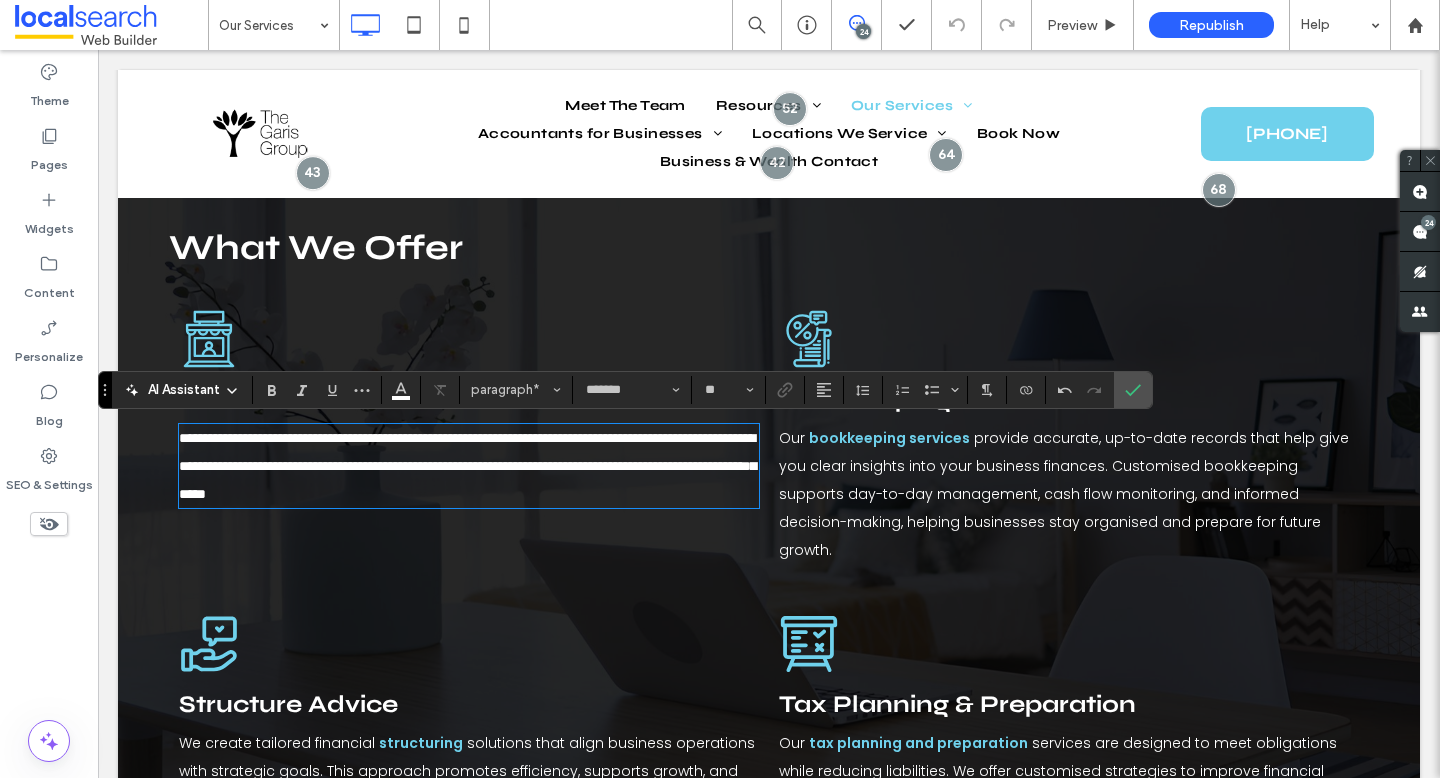 click on "**********" at bounding box center [467, 466] 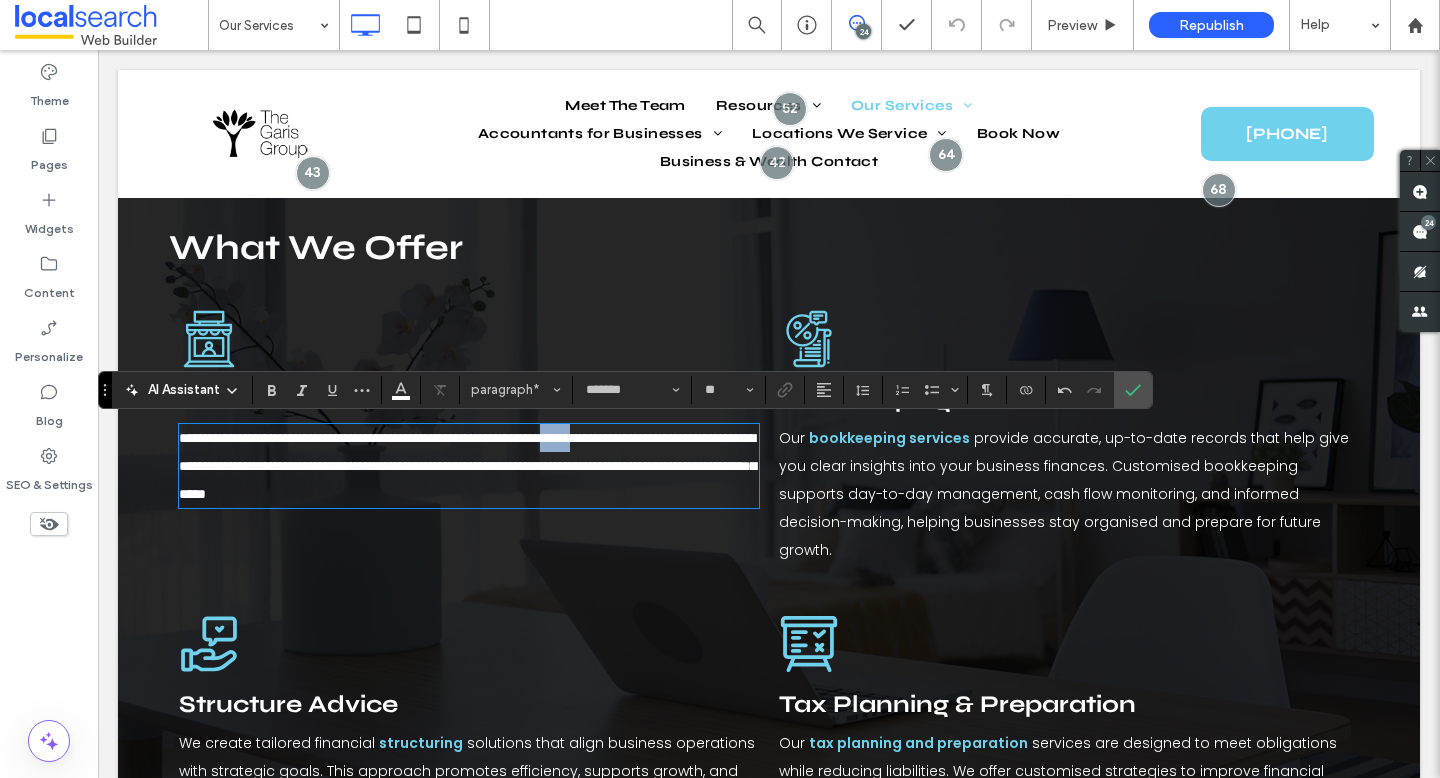 click on "**********" at bounding box center [467, 466] 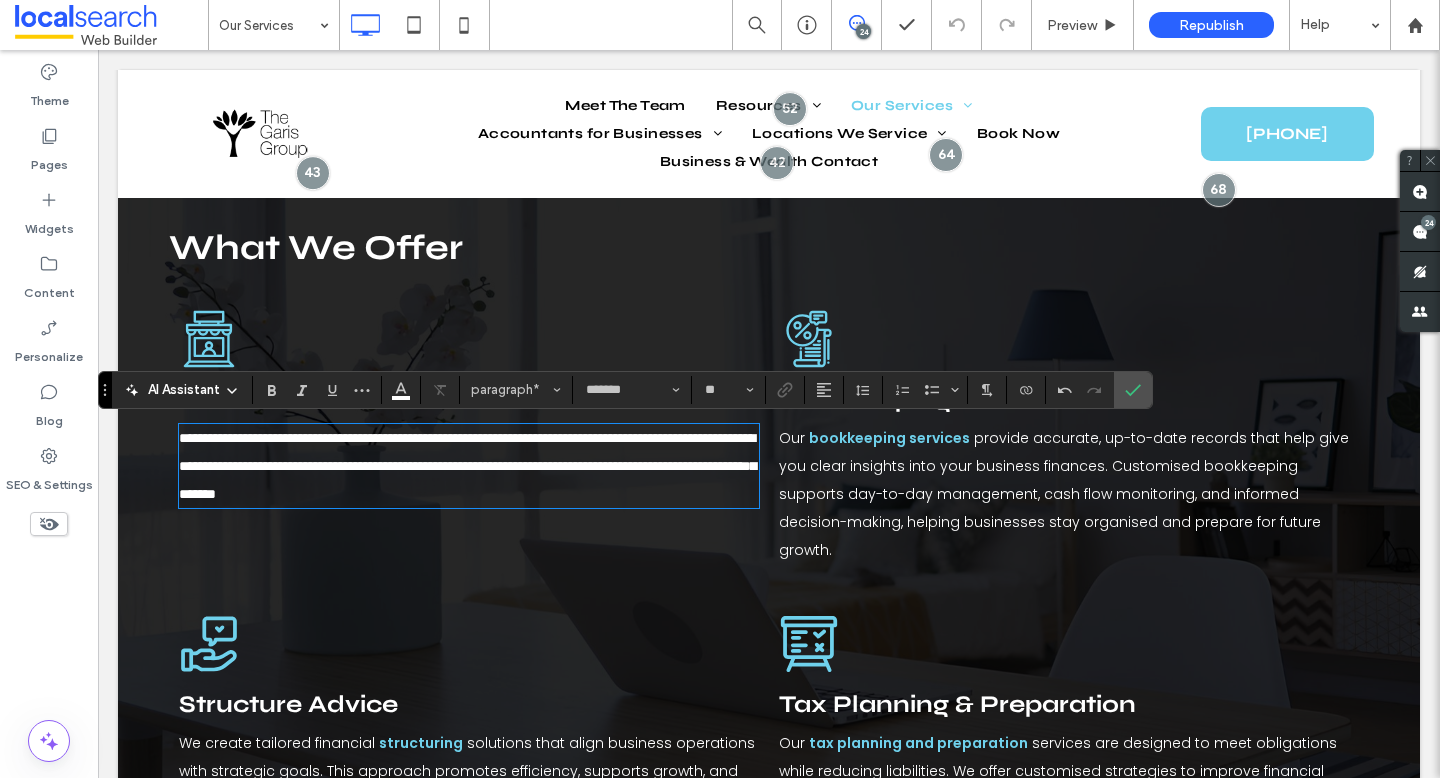 click on "**********" at bounding box center (467, 466) 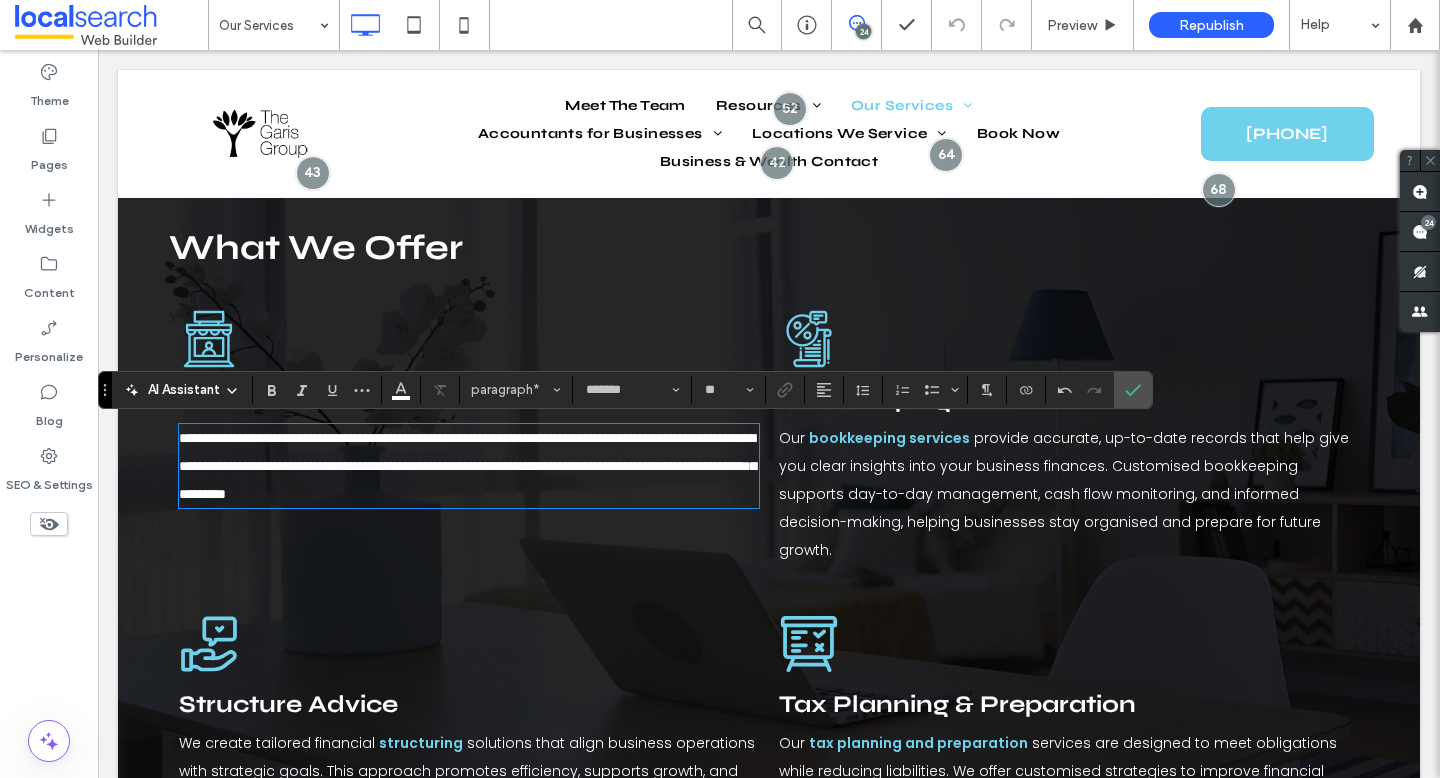 click on "**********" at bounding box center (467, 466) 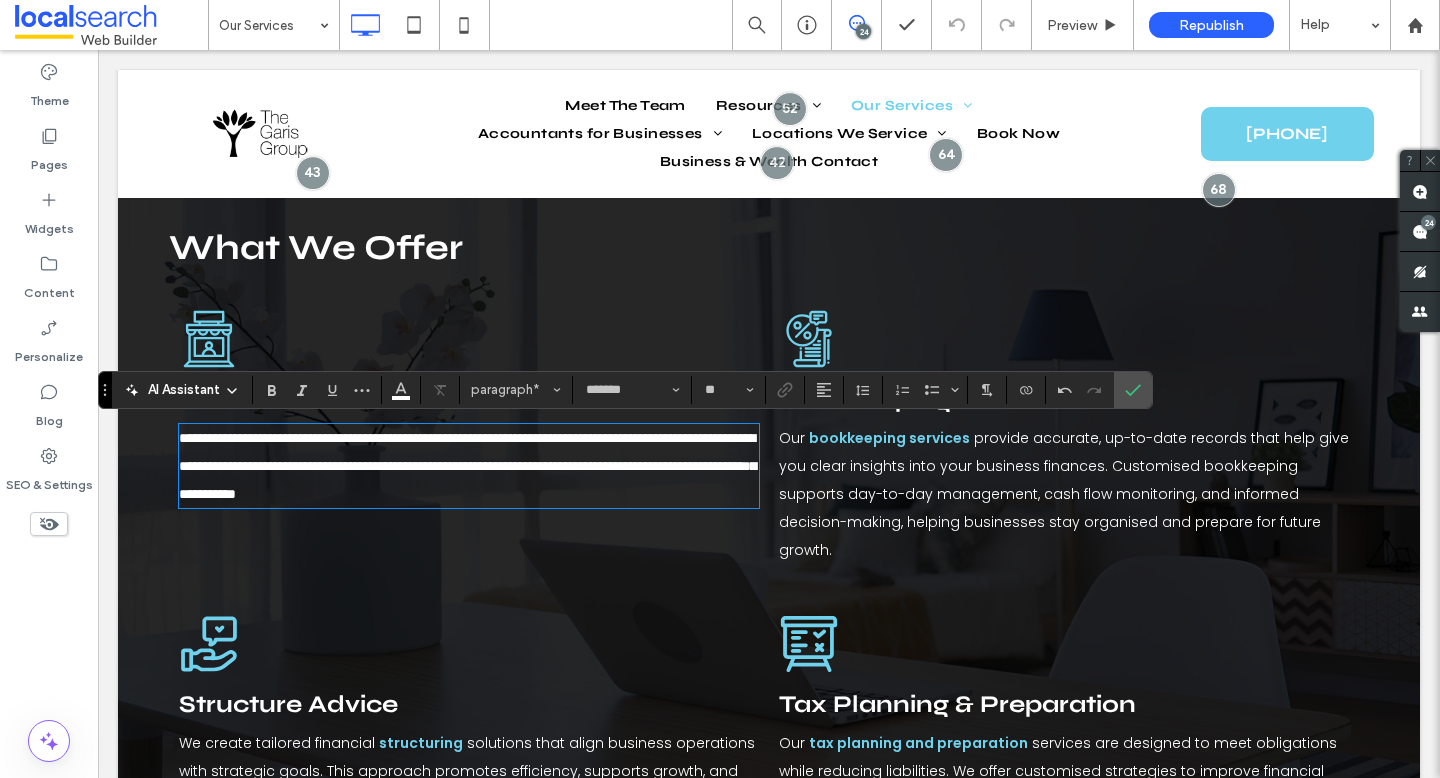 click on "**********" at bounding box center (467, 466) 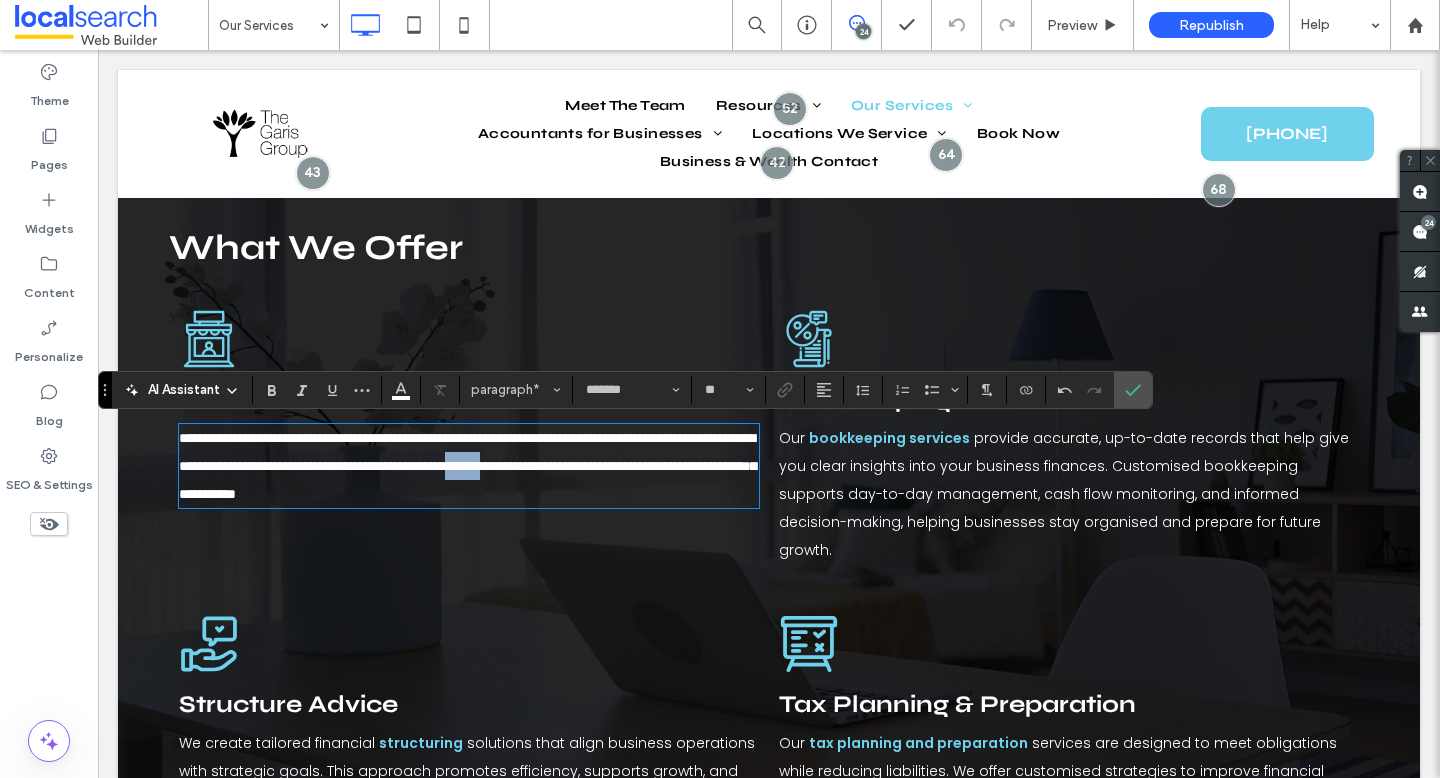 click on "**********" at bounding box center [467, 466] 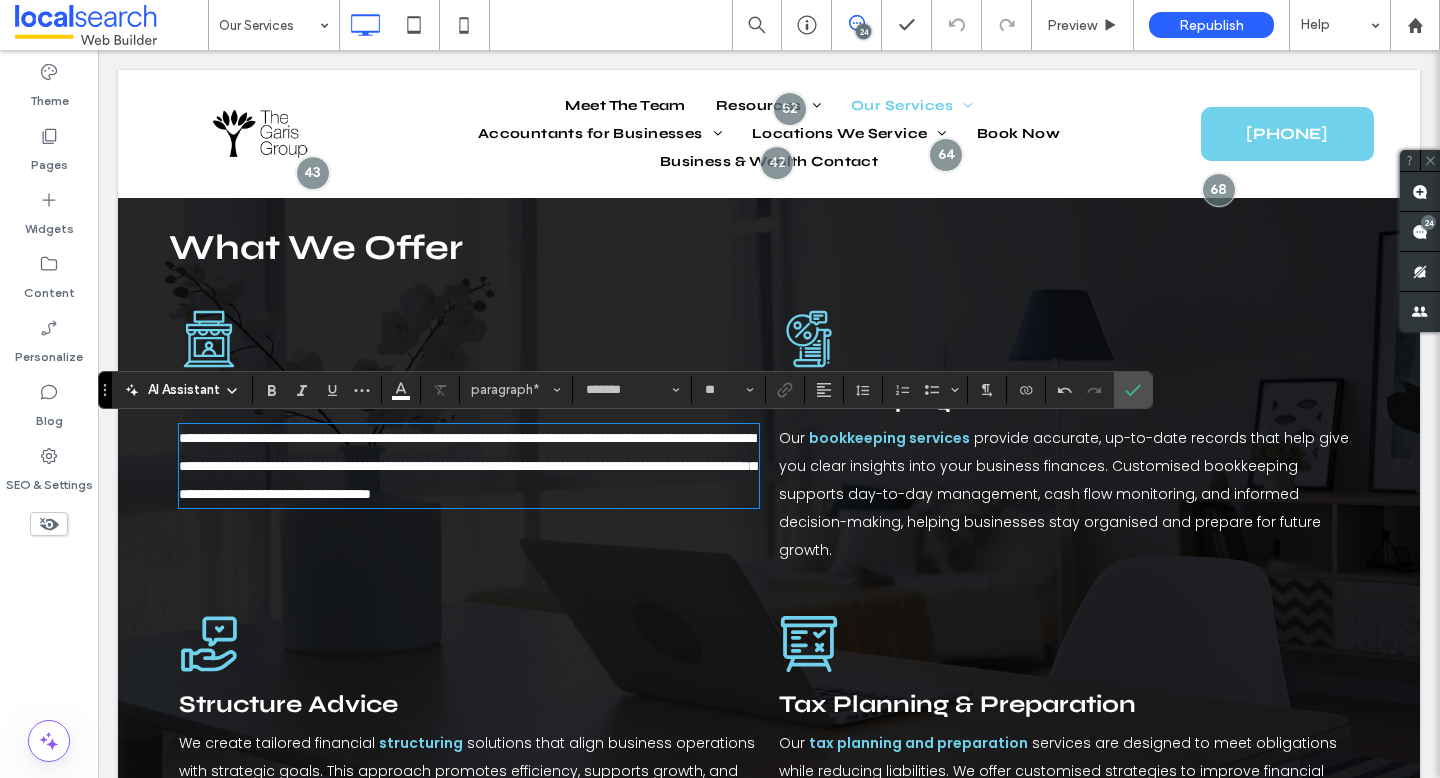 click on "**********" at bounding box center (469, 466) 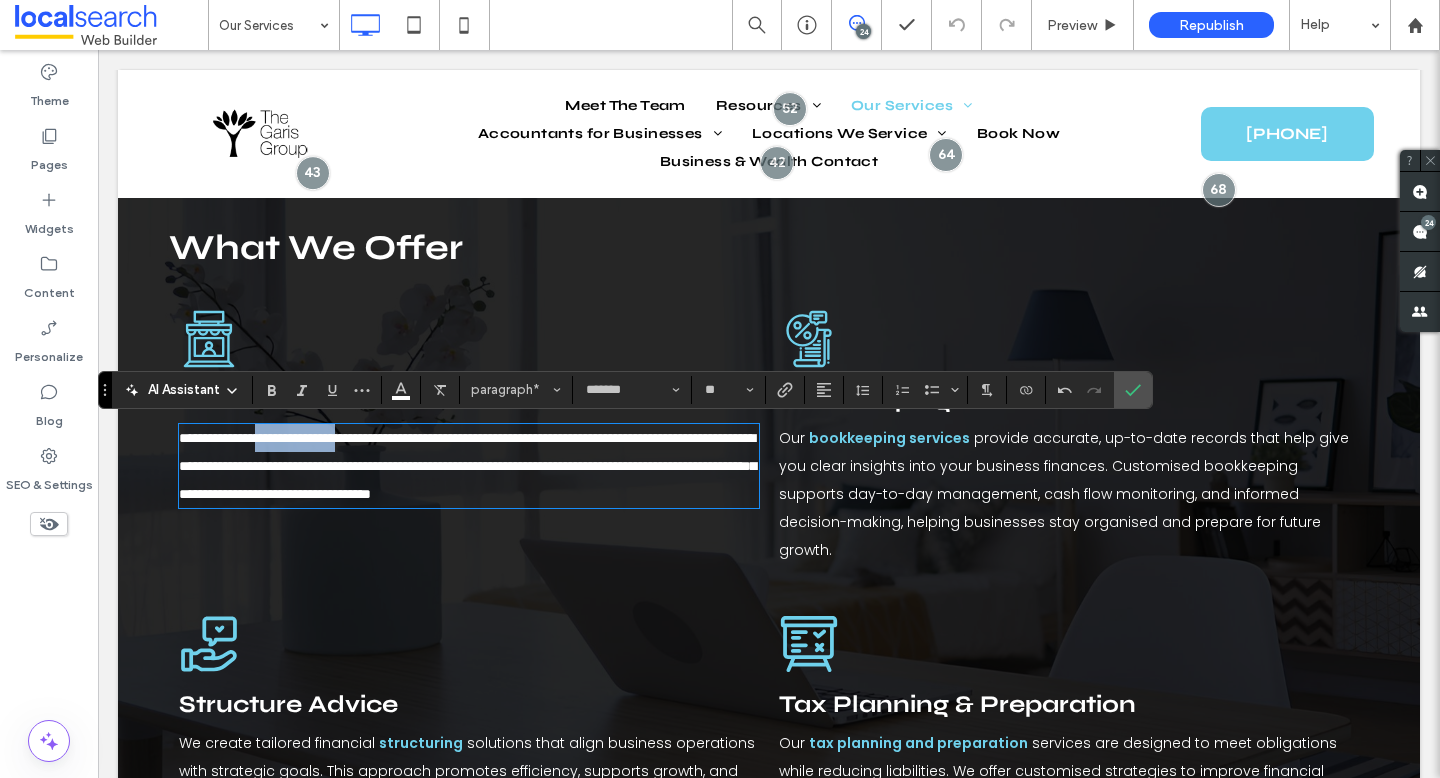drag, startPoint x: 302, startPoint y: 431, endPoint x: 361, endPoint y: 430, distance: 59.008472 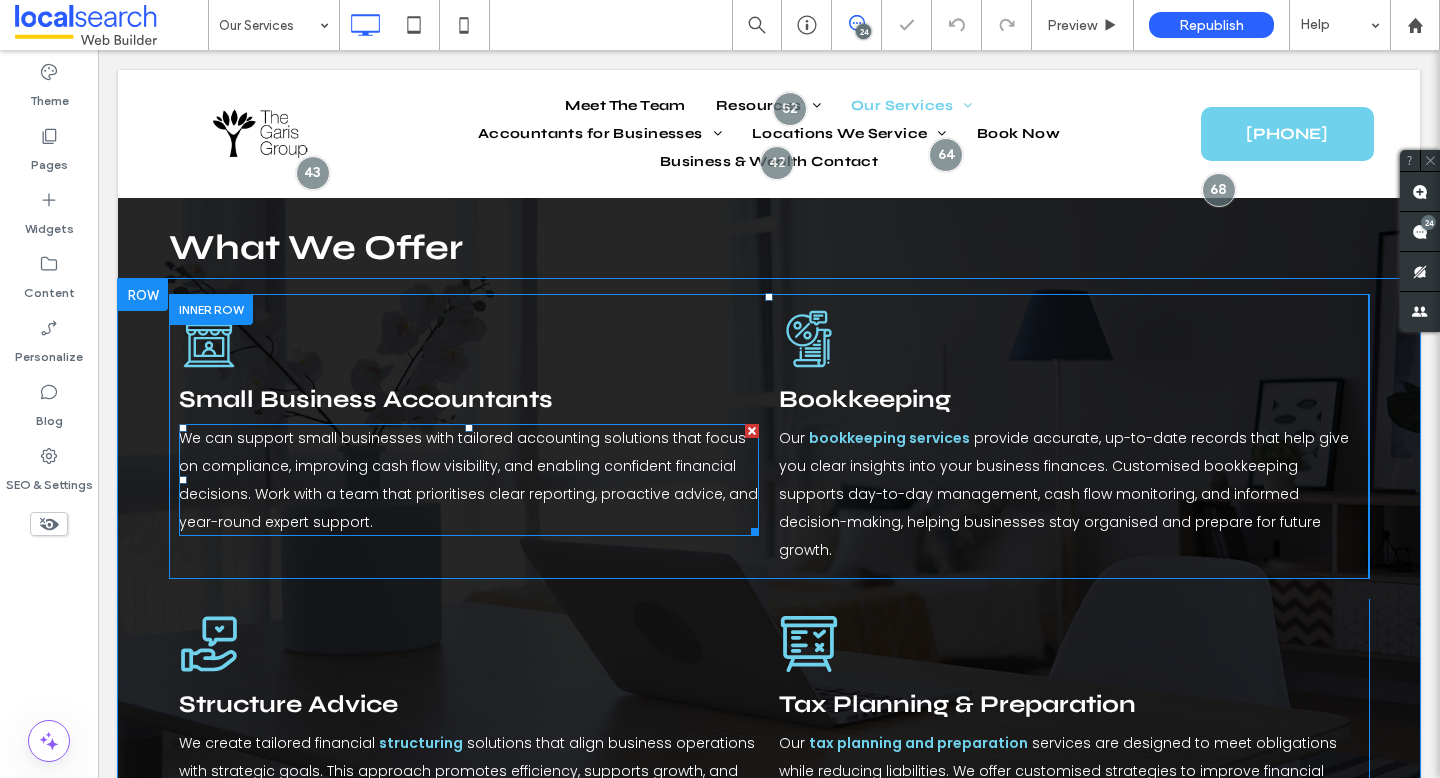 click on "We can support small businesses with tailored accounting solutions that focus on compliance, improving cash flow visibility, and enabling confident financial decisions. Work with a team that prioritises clear reporting, proactive advice, and year-round expert support." at bounding box center [468, 480] 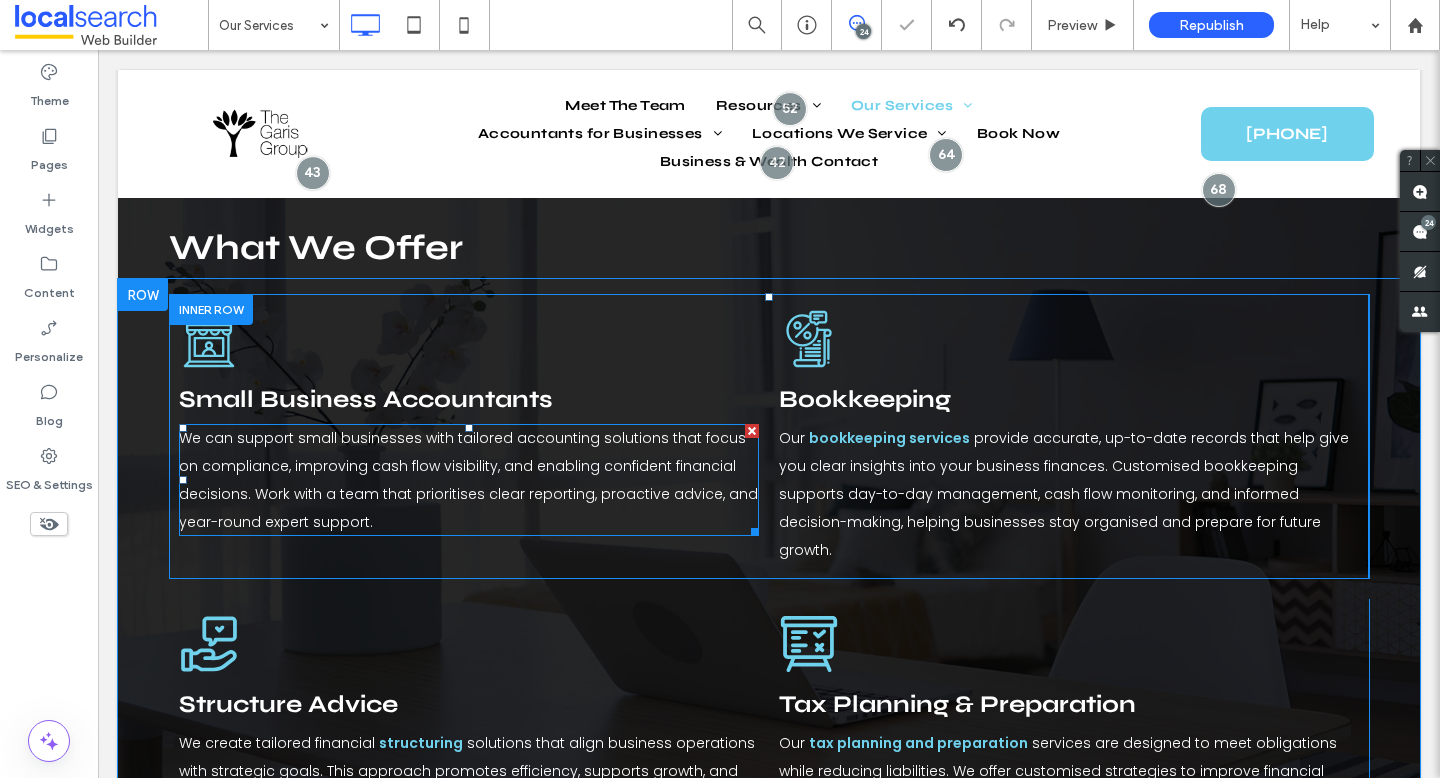 type on "*******" 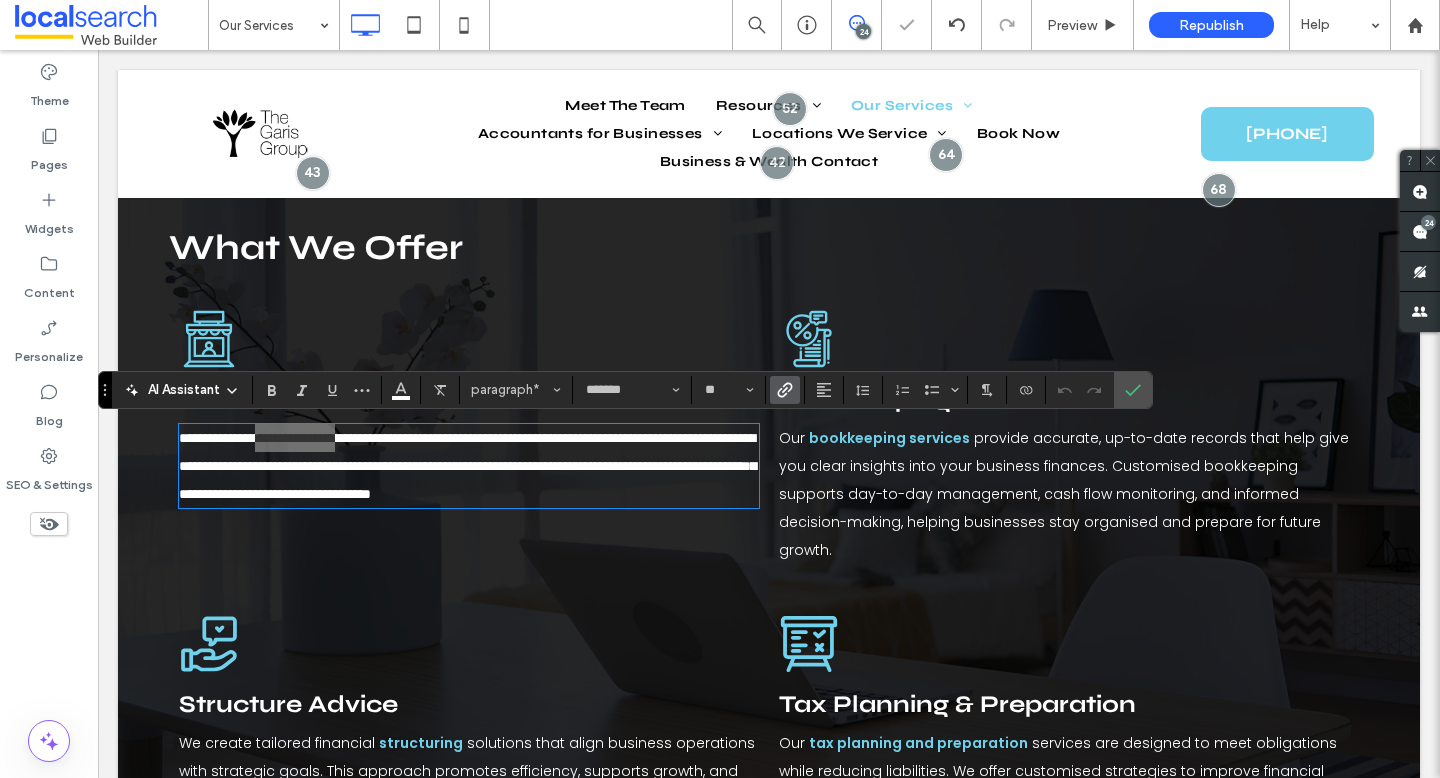 click 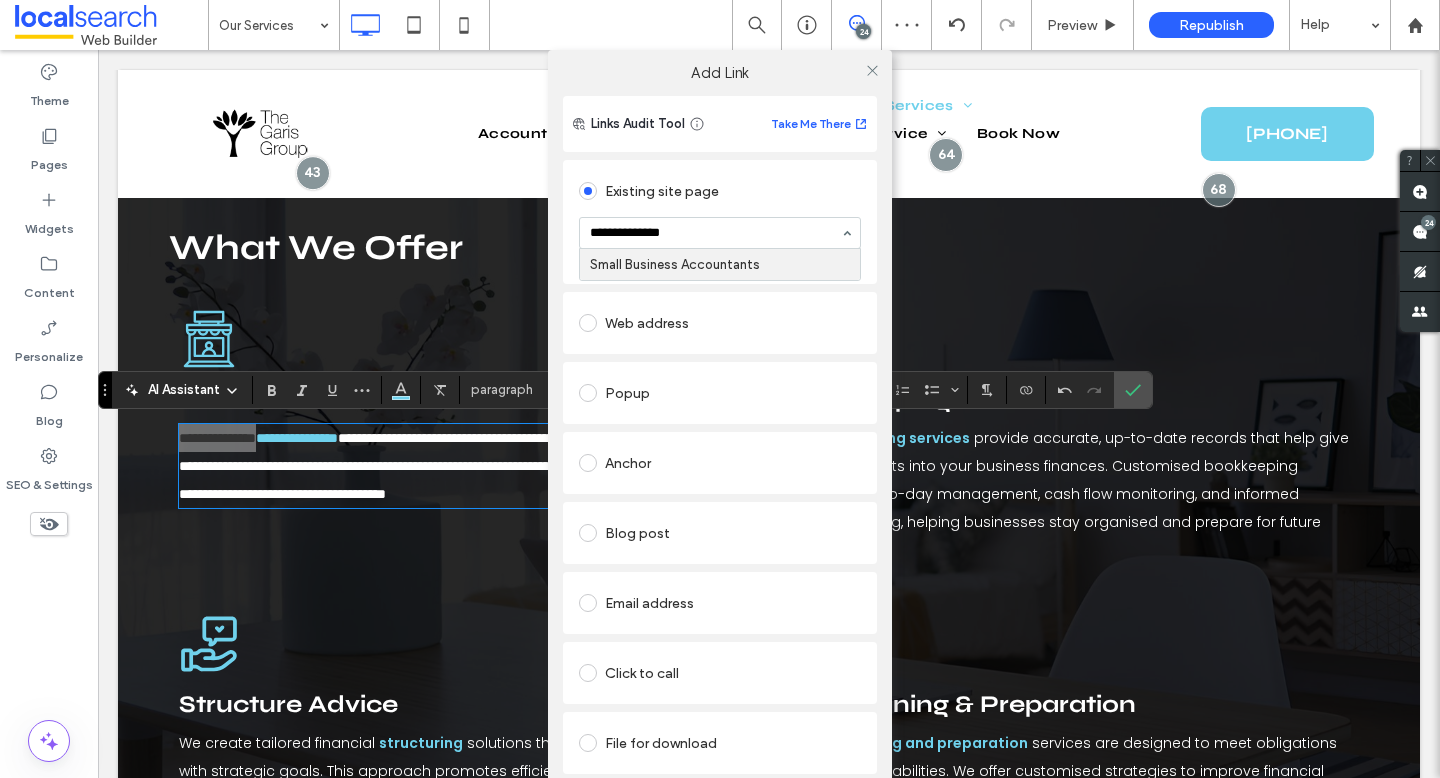 type on "**********" 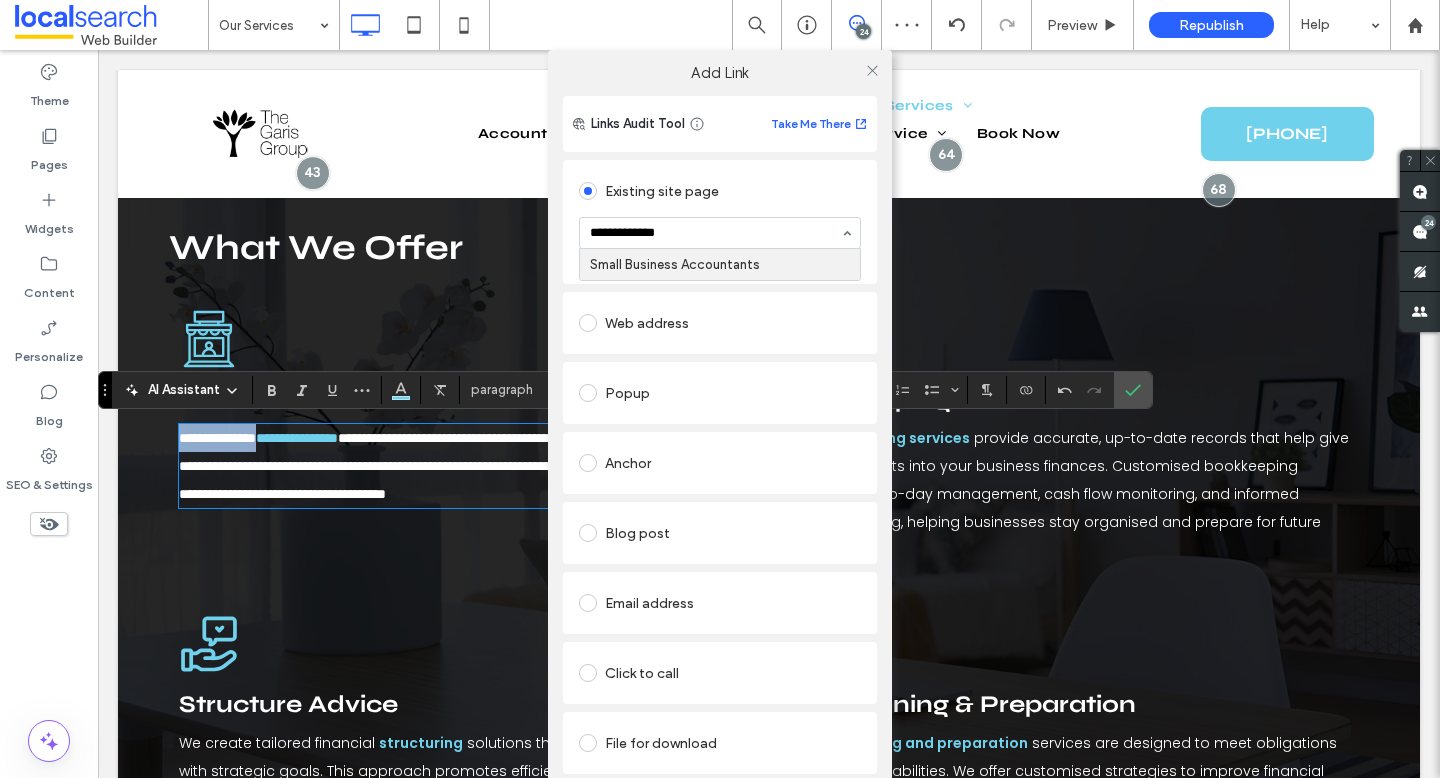 type 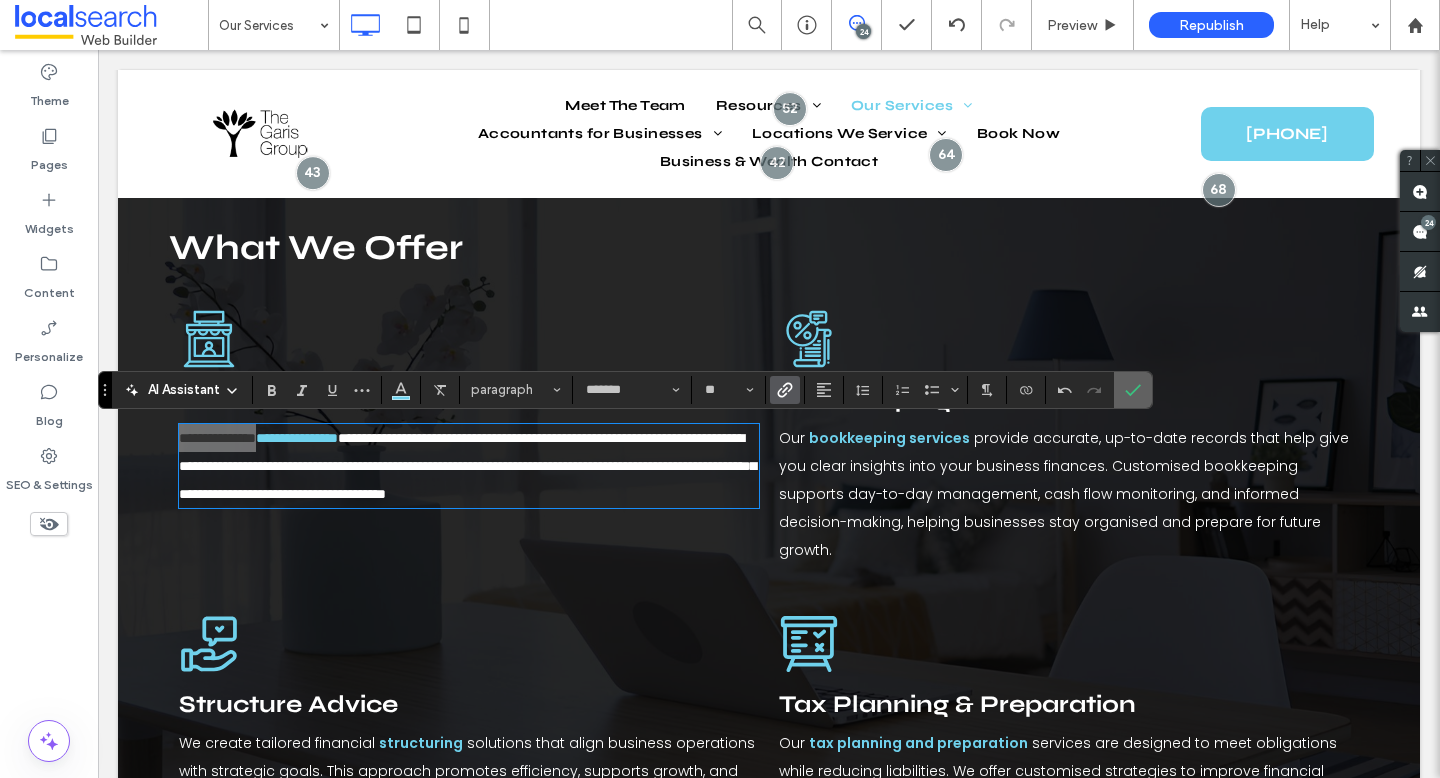 click at bounding box center [1129, 390] 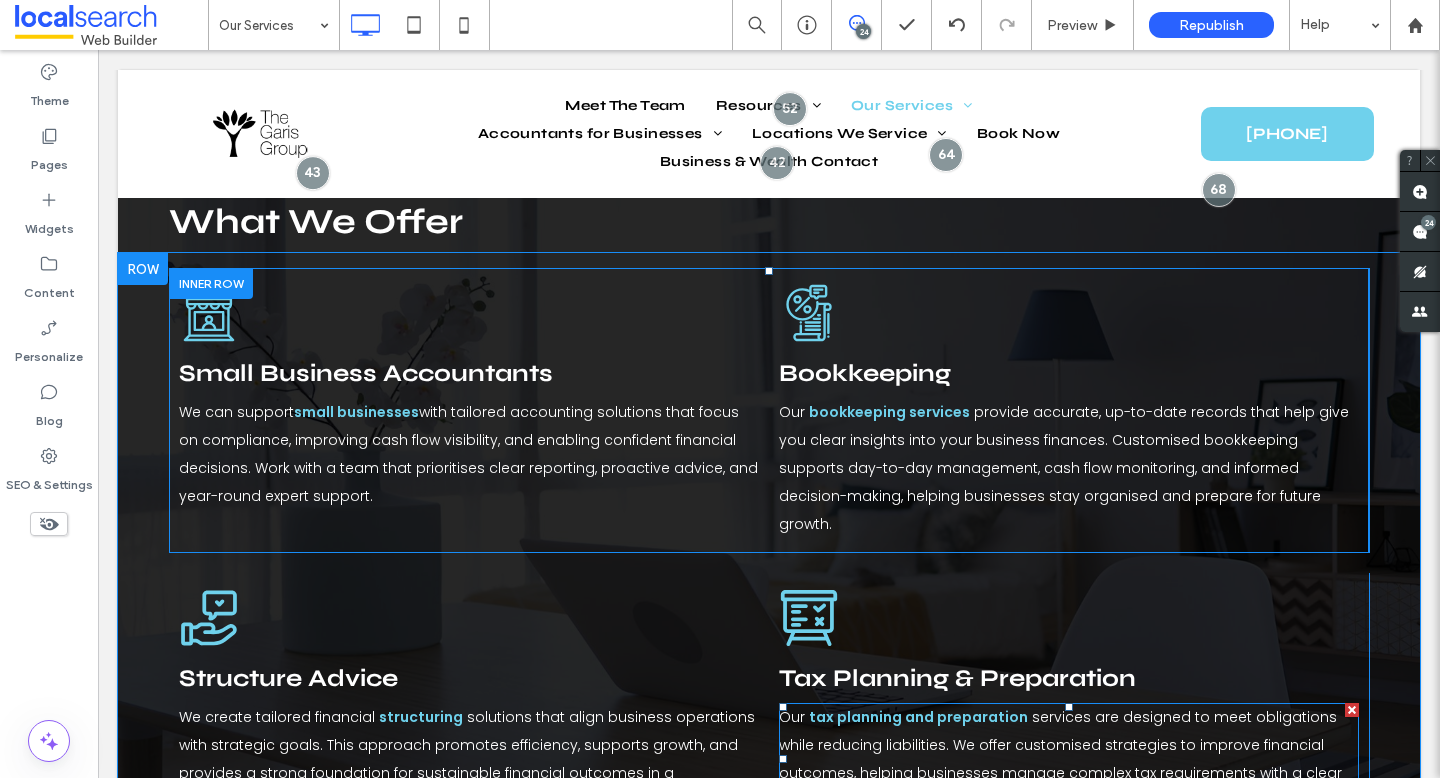 scroll, scrollTop: 575, scrollLeft: 0, axis: vertical 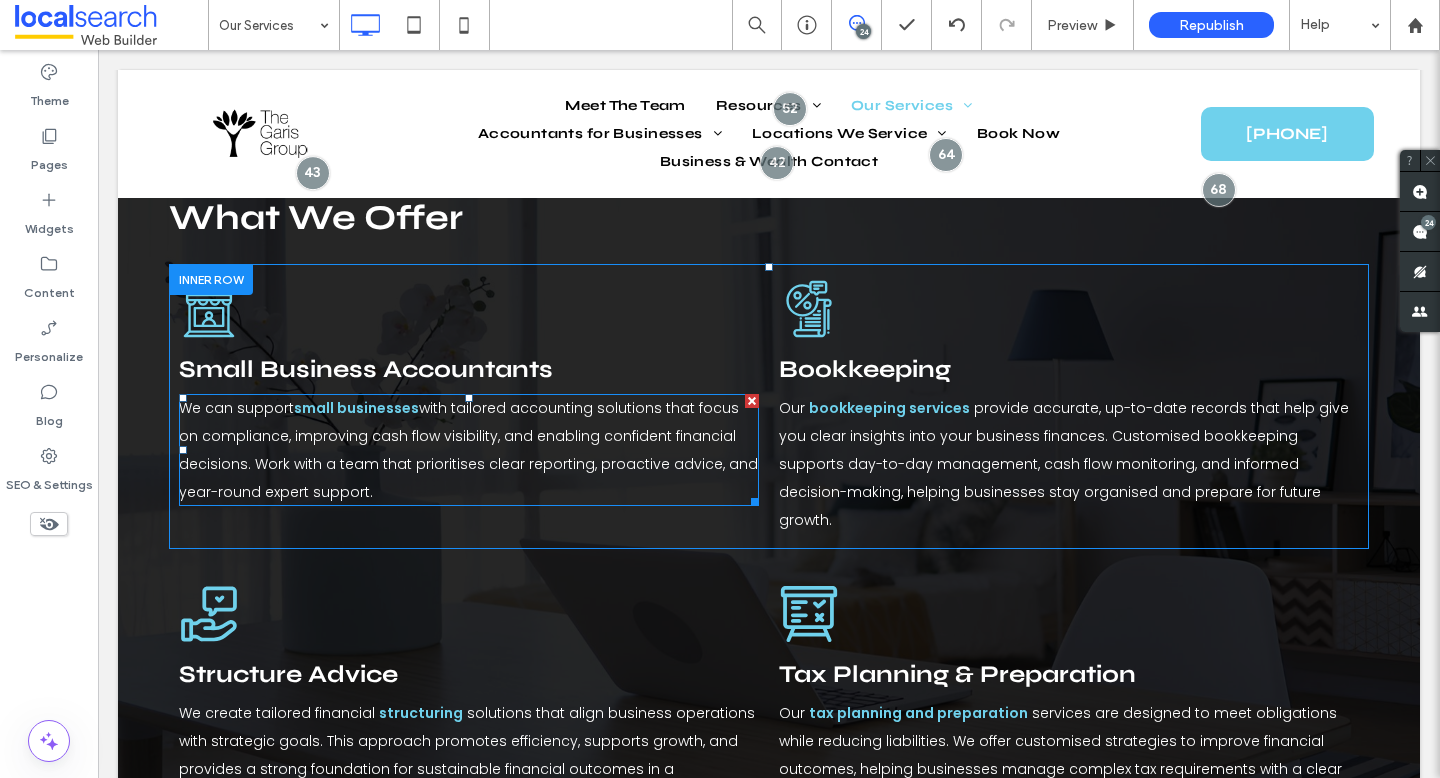 click on "We can support  small businesses  with tailored accounting solutions that focus on compliance, improving cash flow visibility, and enabling confident financial decisions. Work with a team that prioritises clear reporting, proactive advice, and year-round expert support." at bounding box center [469, 450] 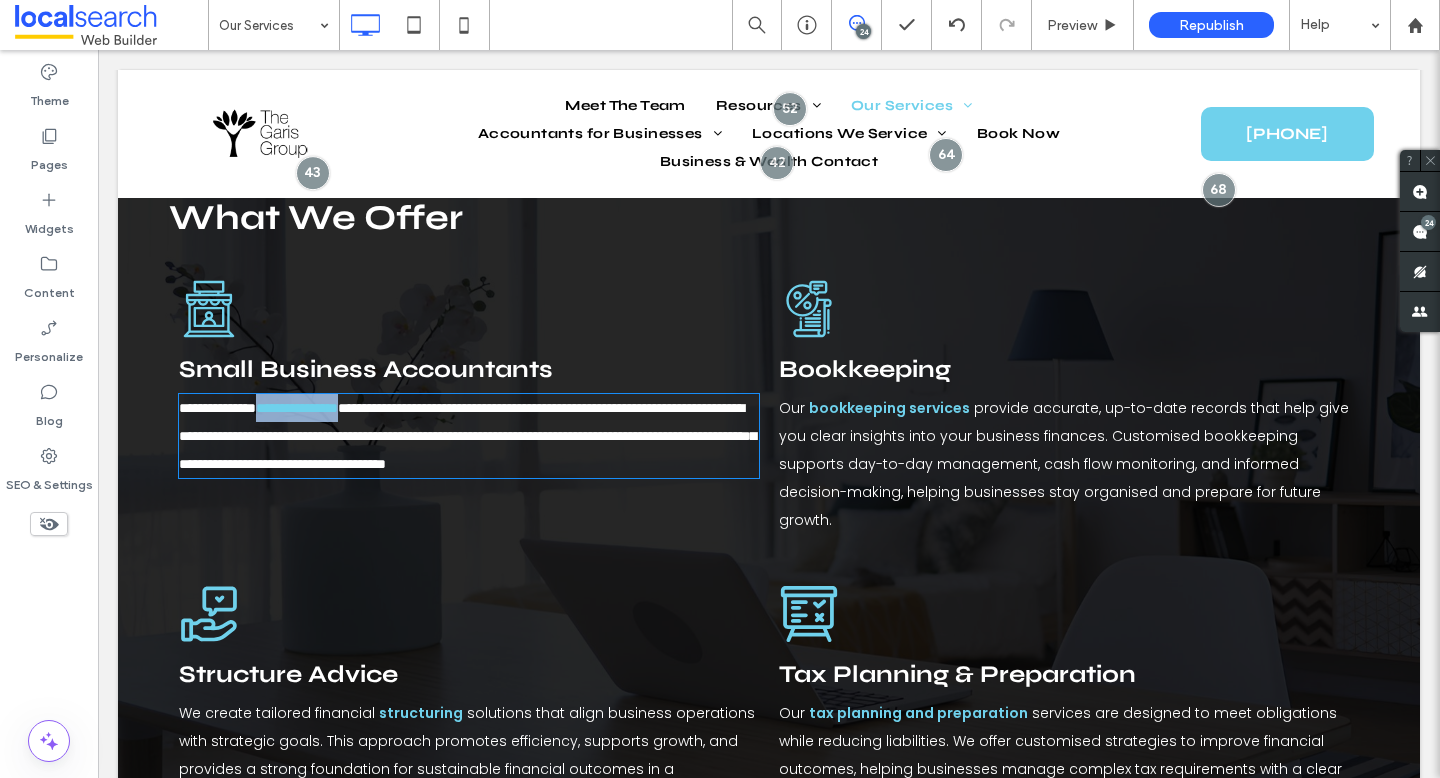 click on "**********" at bounding box center [469, 436] 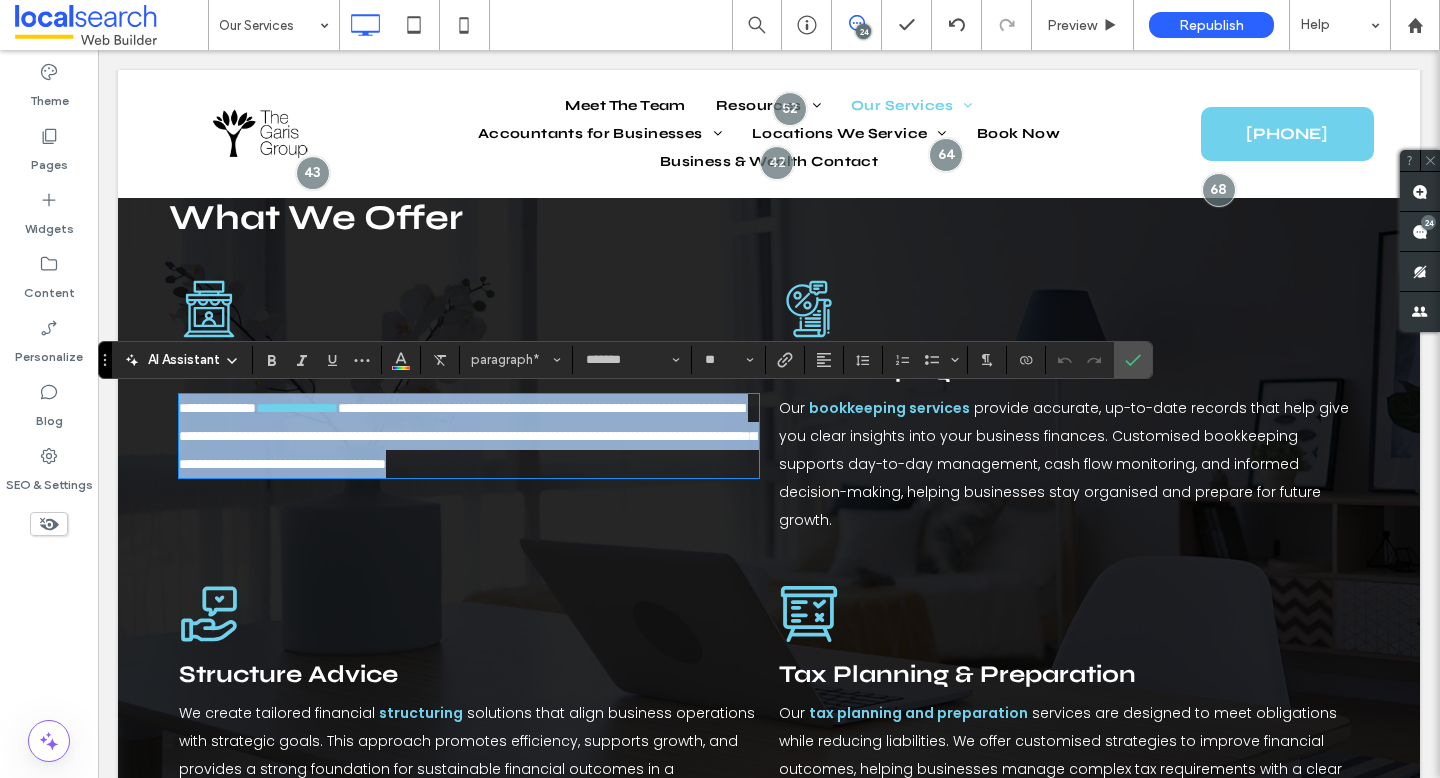 copy on "**********" 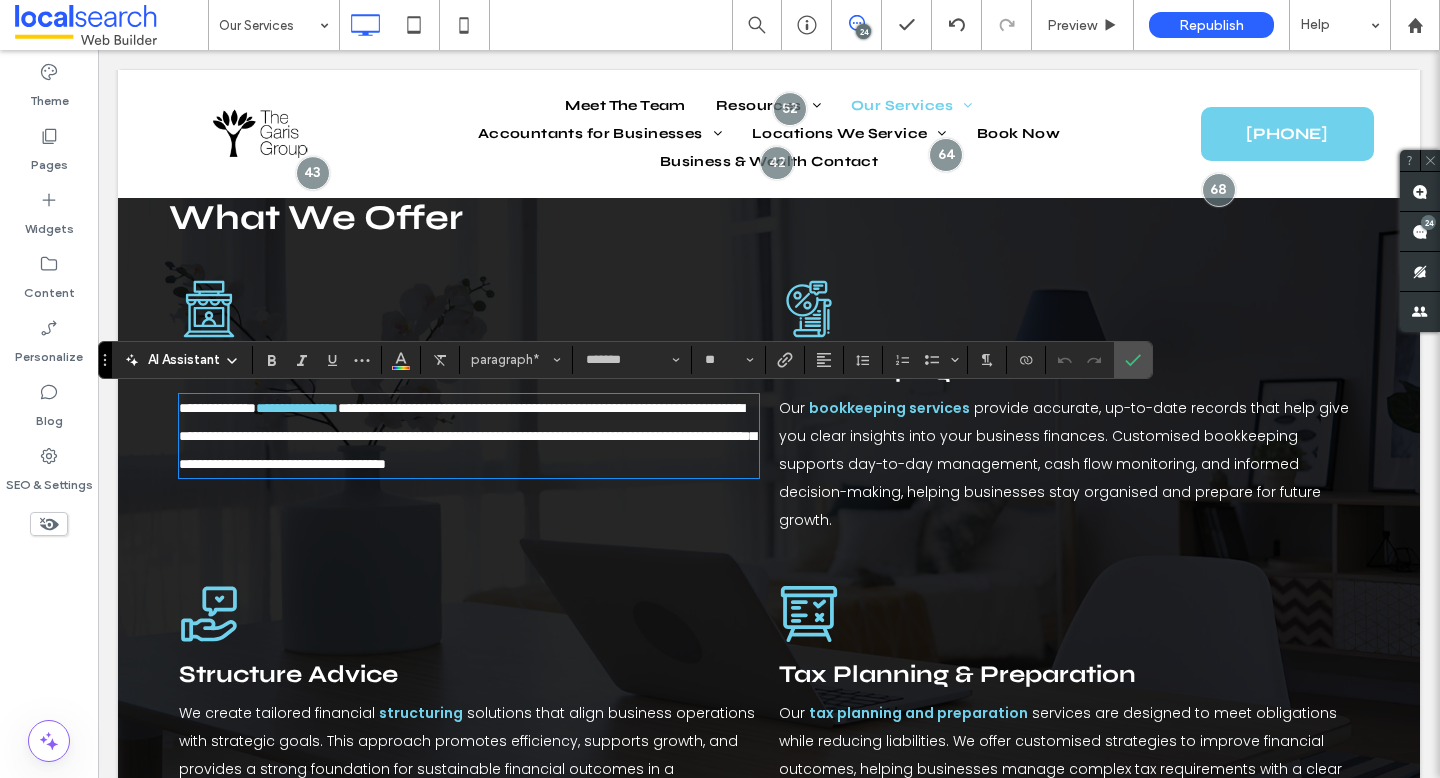 click on "**********" at bounding box center (467, 436) 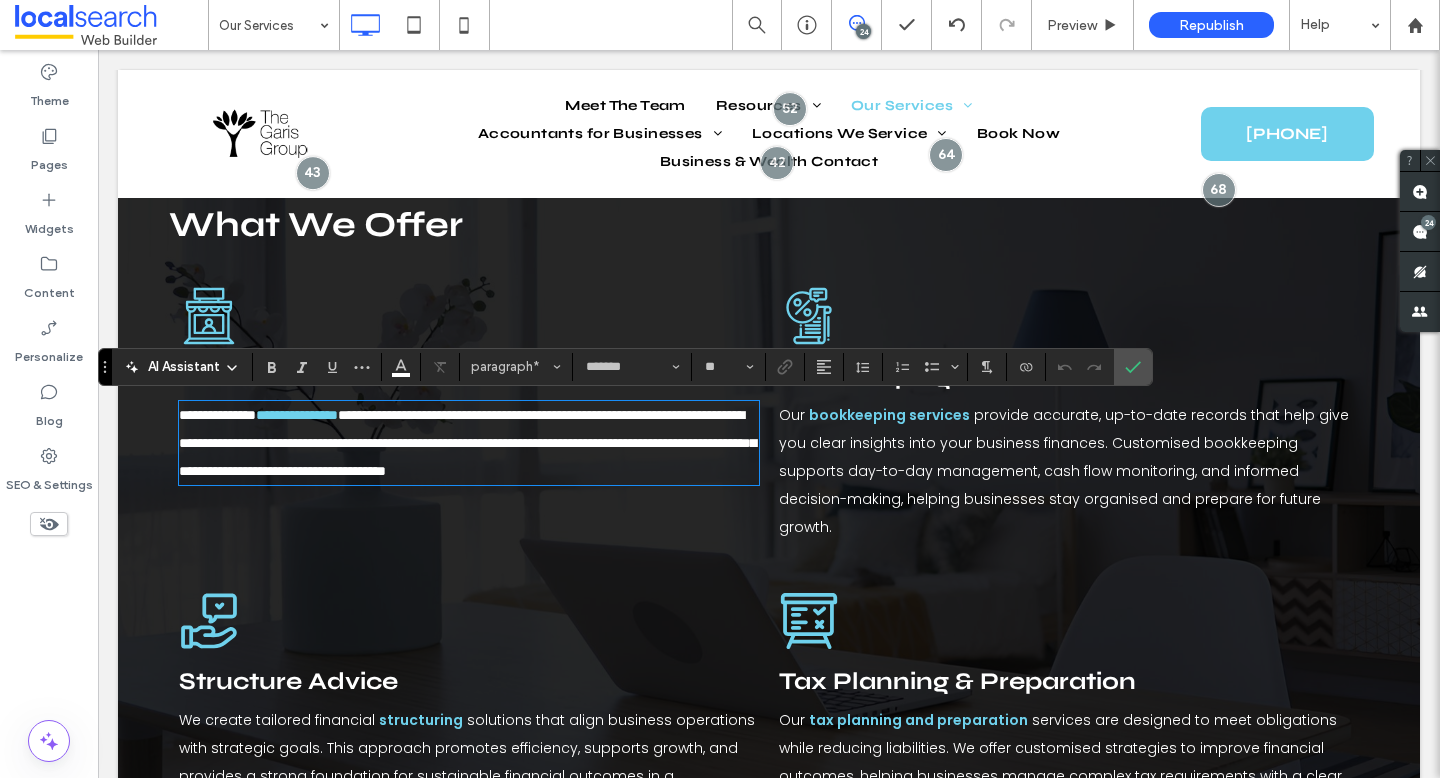 scroll, scrollTop: 566, scrollLeft: 0, axis: vertical 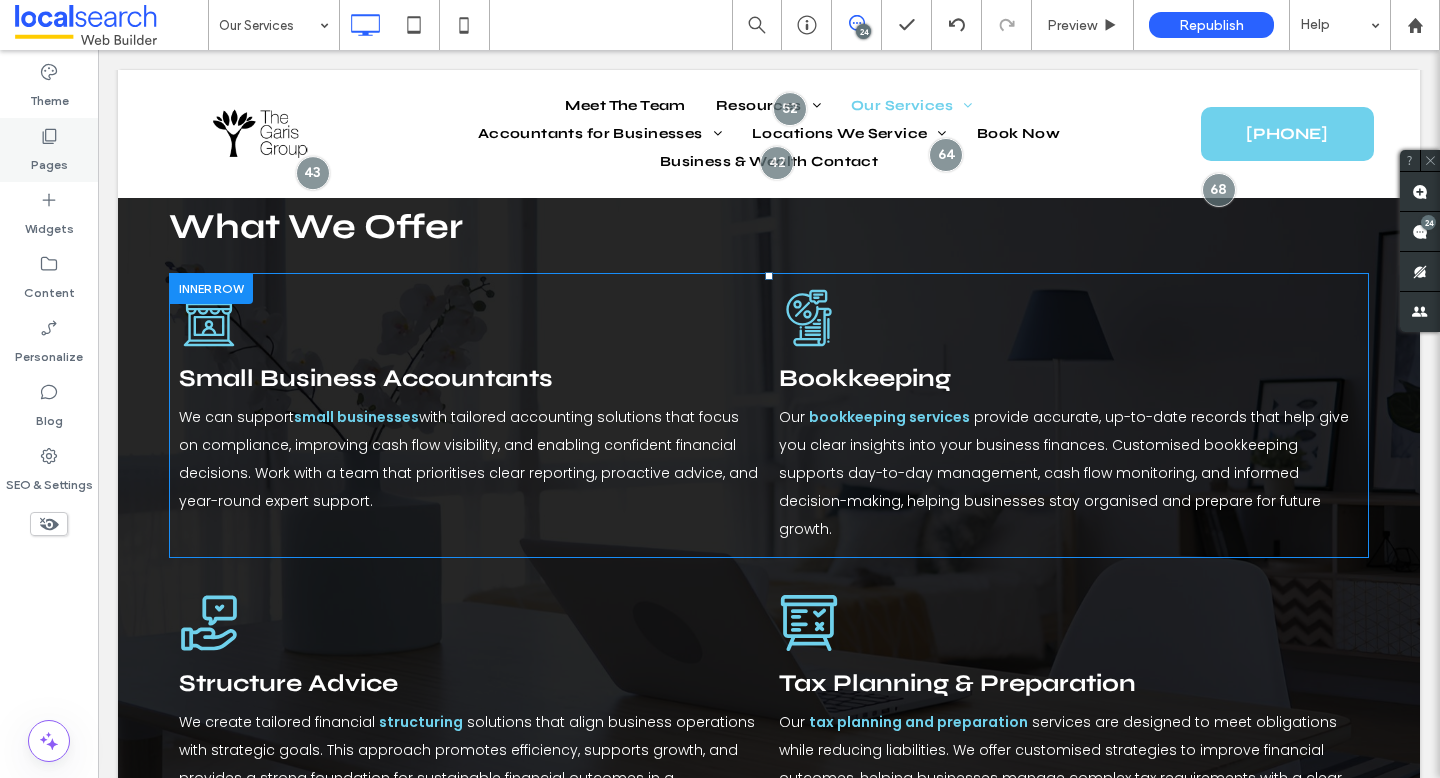click on "Pages" at bounding box center (49, 160) 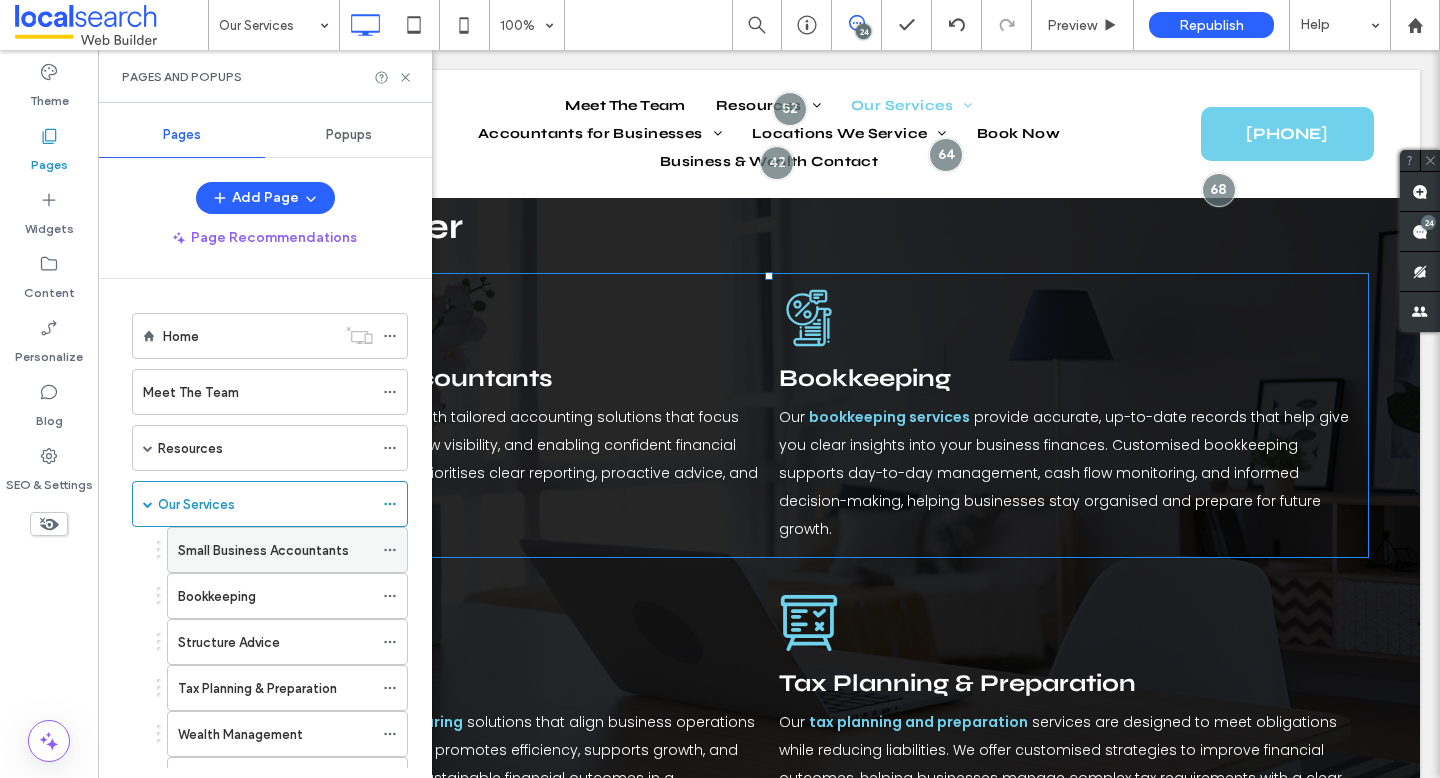 click 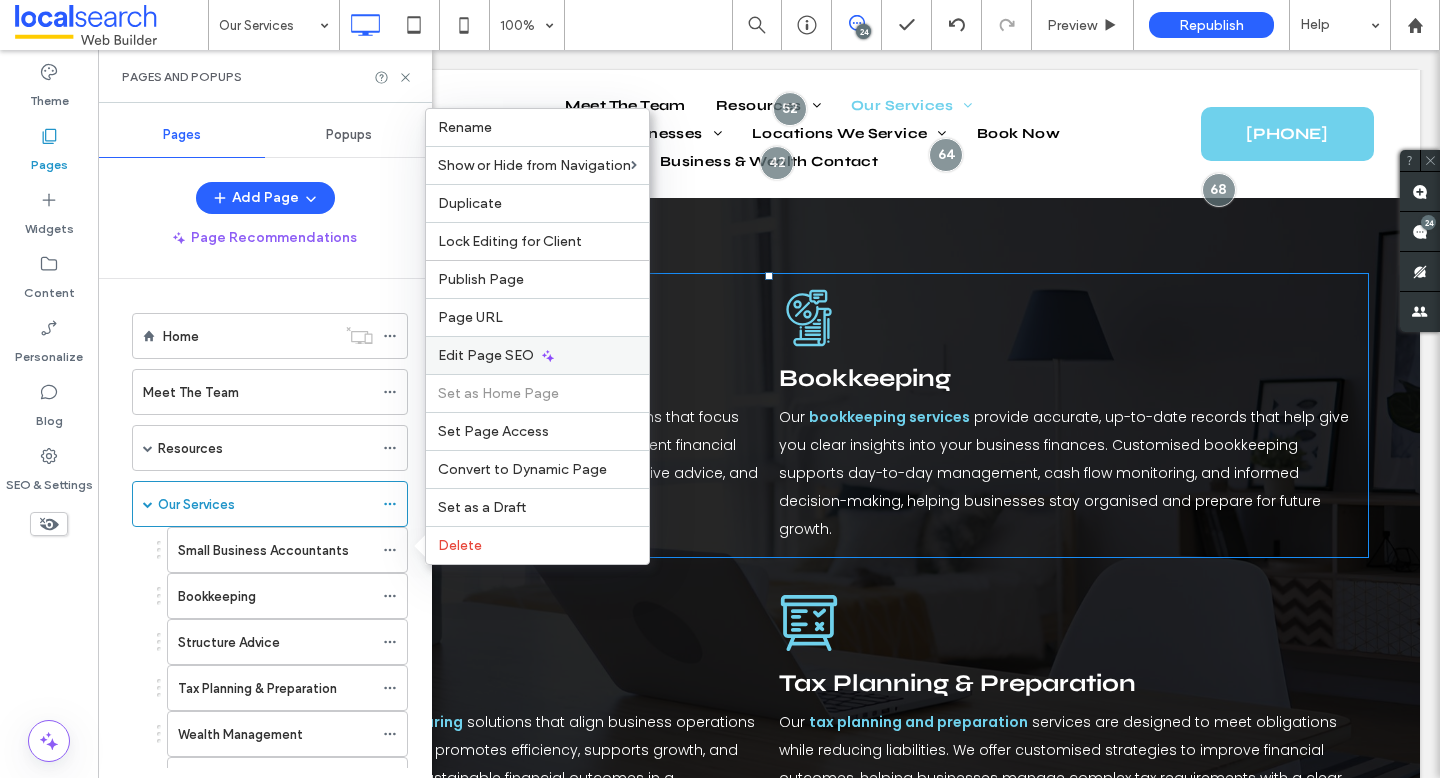 click on "Edit Page SEO" at bounding box center (486, 355) 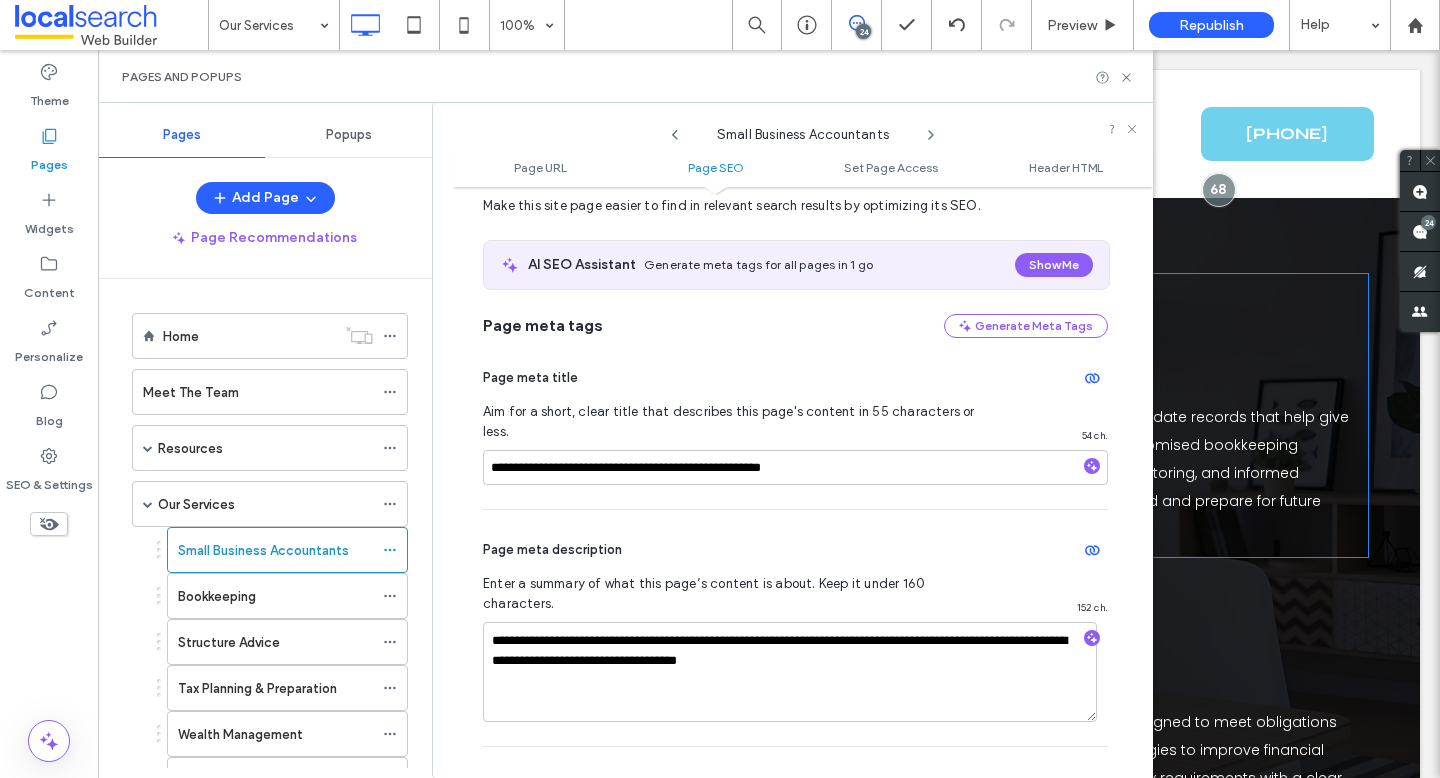 scroll, scrollTop: 325, scrollLeft: 0, axis: vertical 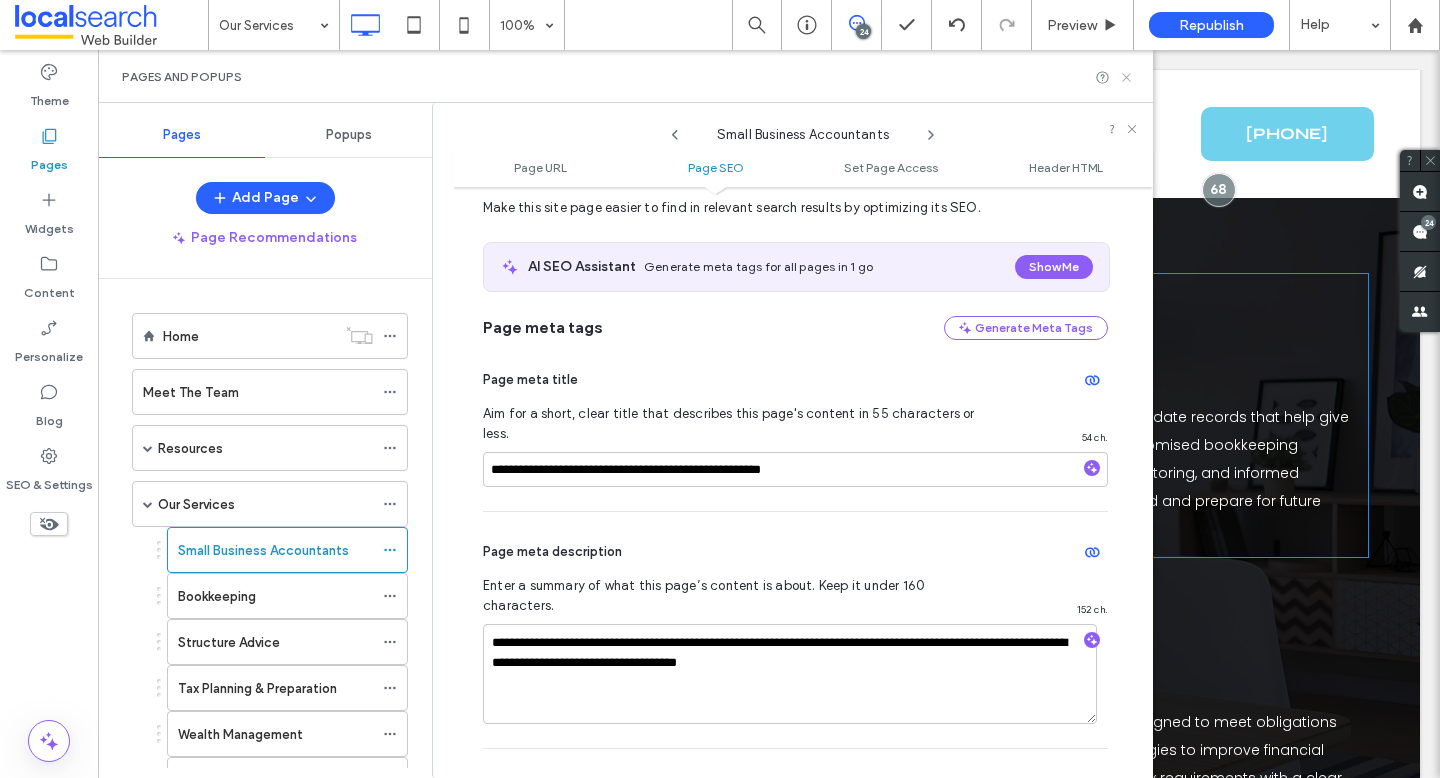 drag, startPoint x: 1128, startPoint y: 79, endPoint x: 1030, endPoint y: 28, distance: 110.47624 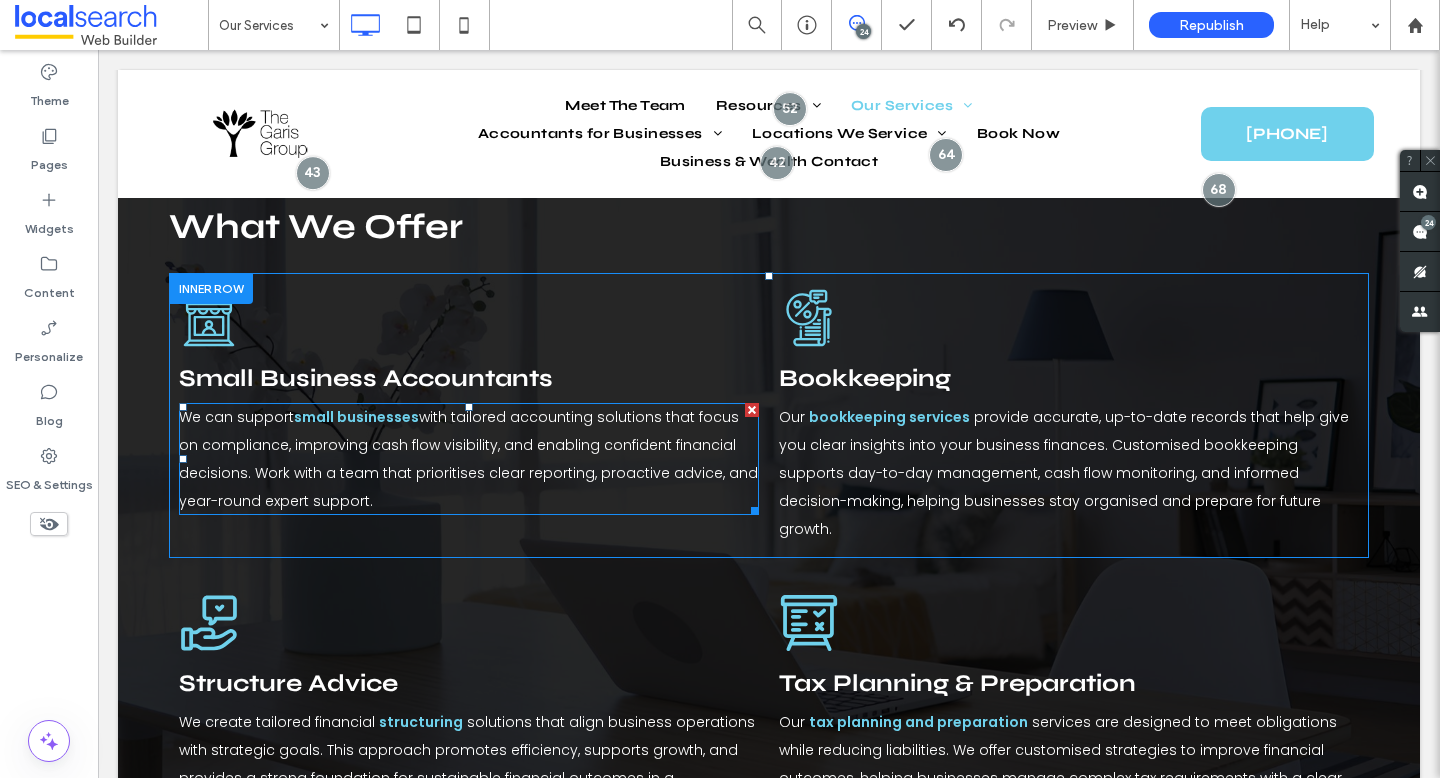 click on "with tailored accounting solutions that focus on compliance, improving cash flow visibility, and enabling confident financial decisions. Work with a team that prioritises clear reporting, proactive advice, and year-round expert support." at bounding box center [468, 459] 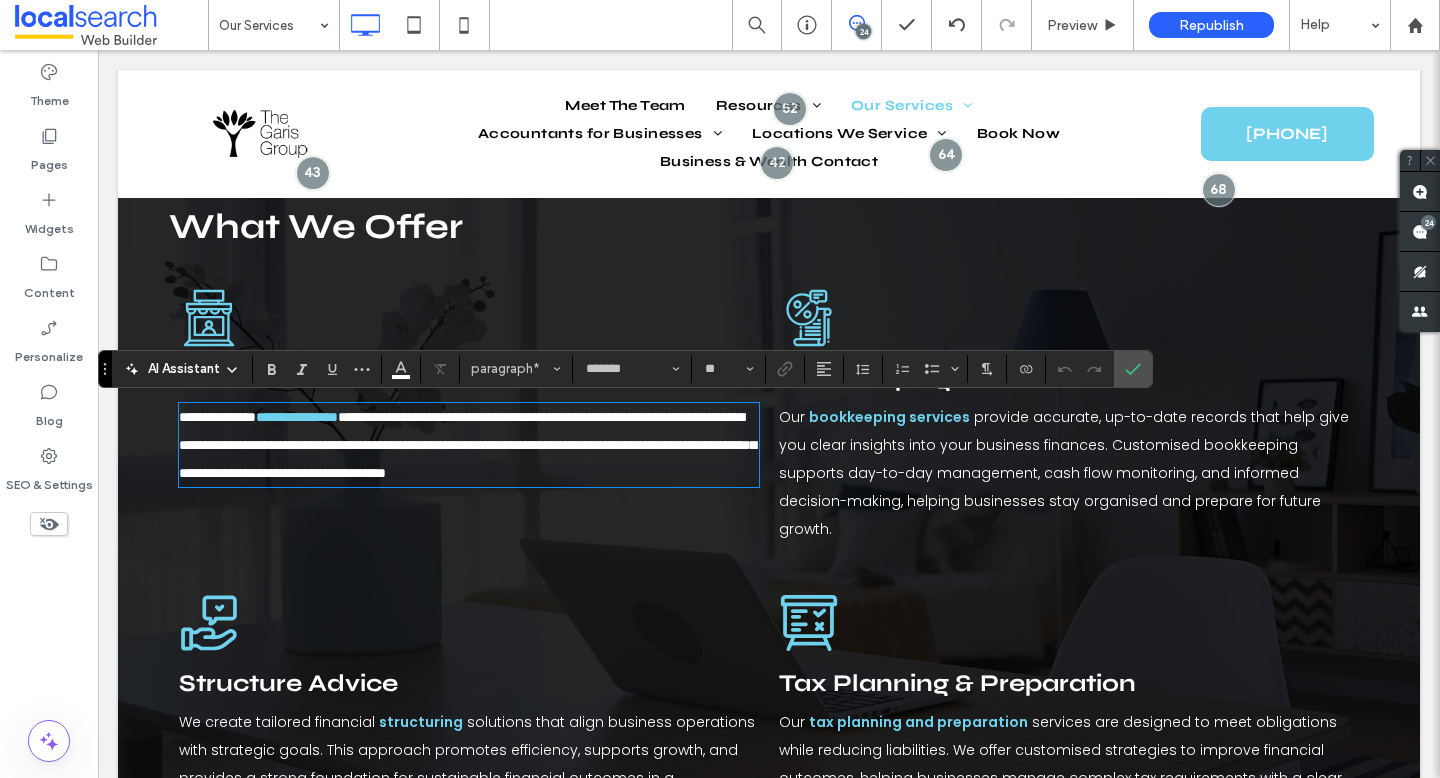 click on "**********" at bounding box center (467, 445) 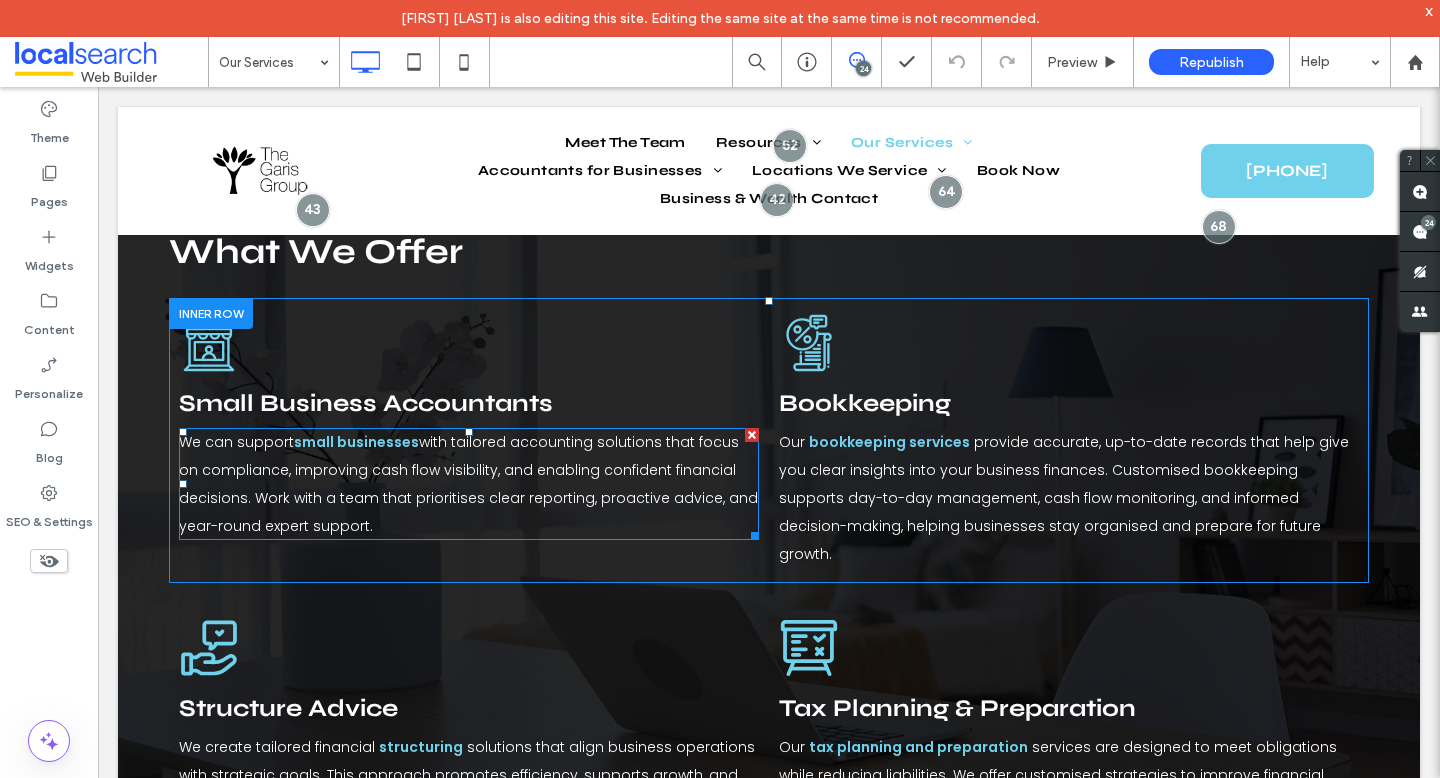 scroll, scrollTop: 583, scrollLeft: 0, axis: vertical 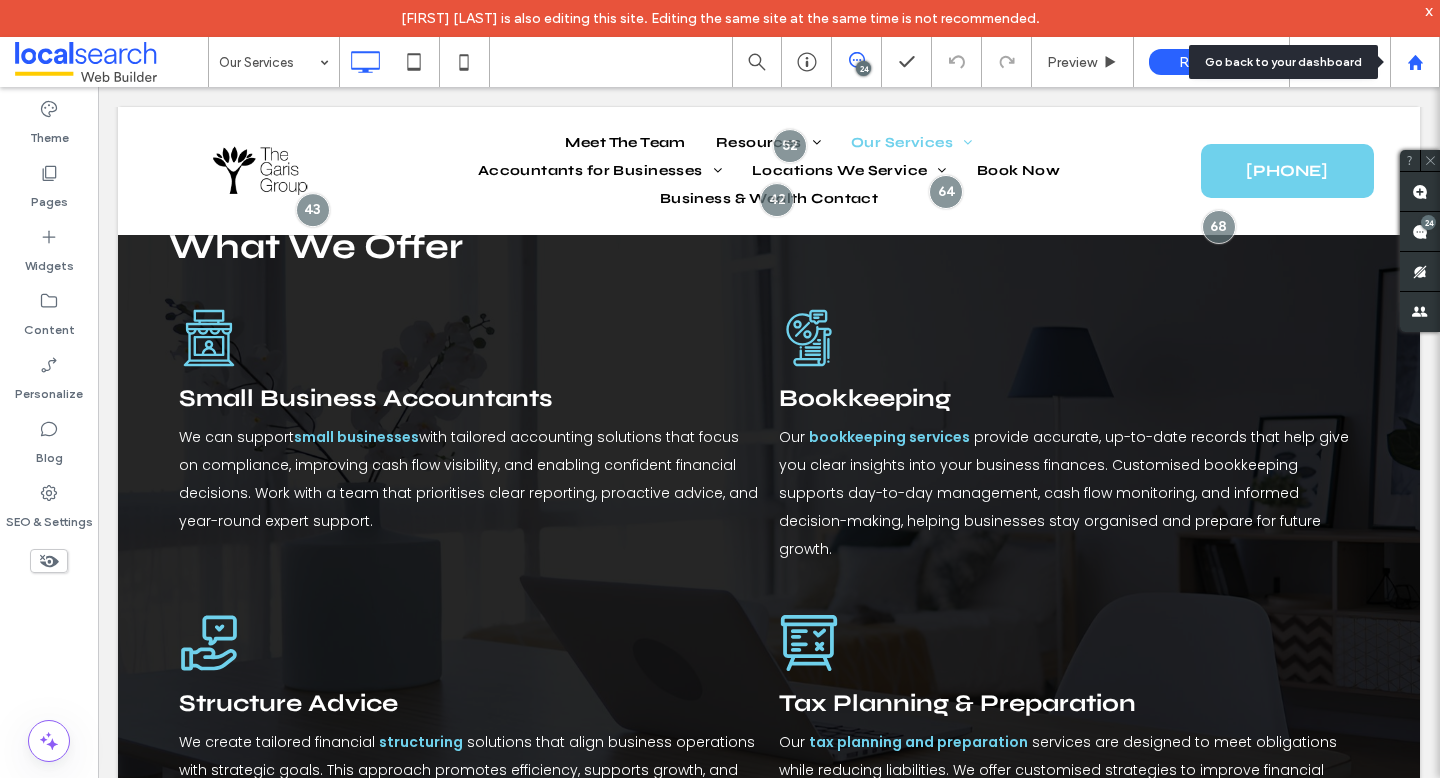 click 